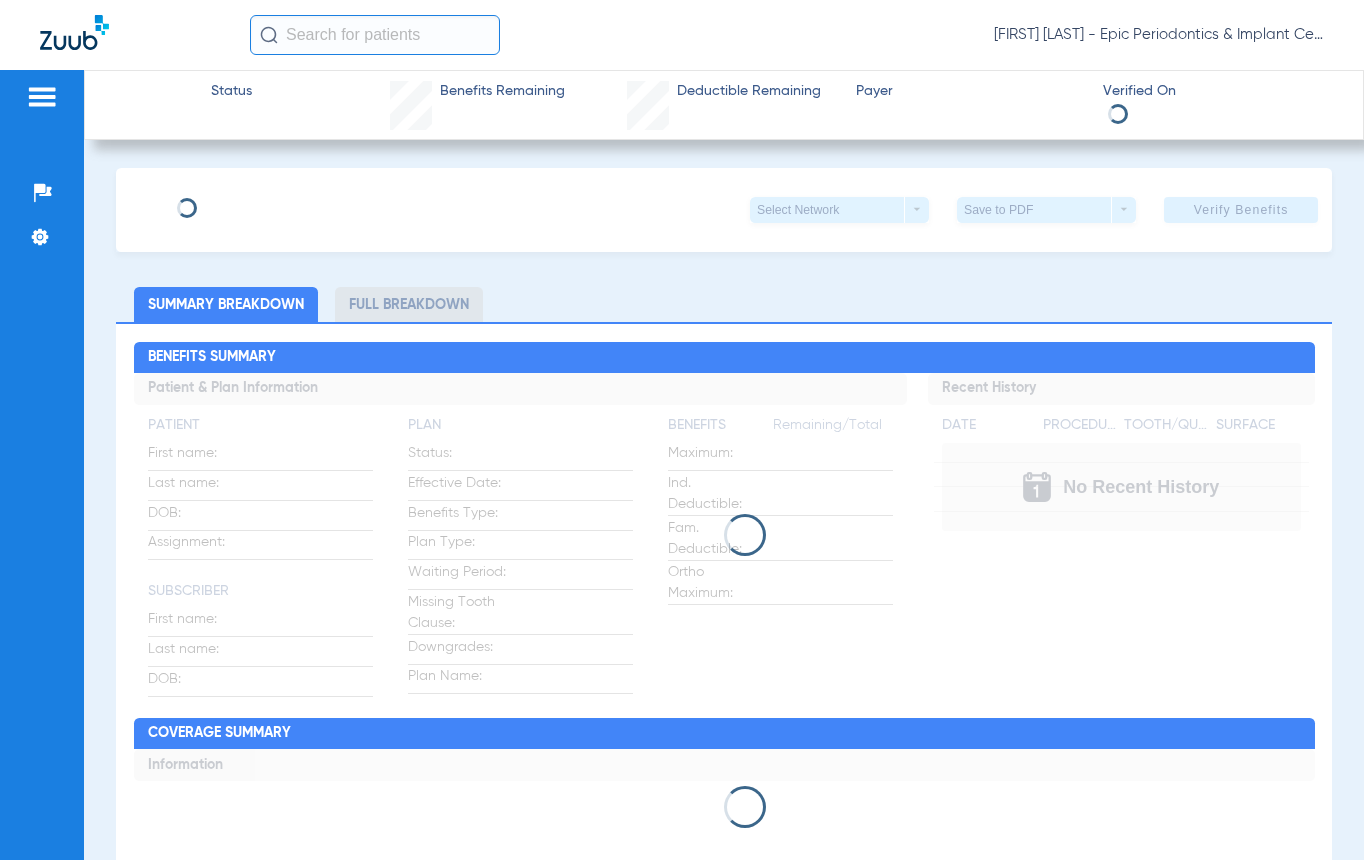 scroll, scrollTop: 0, scrollLeft: 0, axis: both 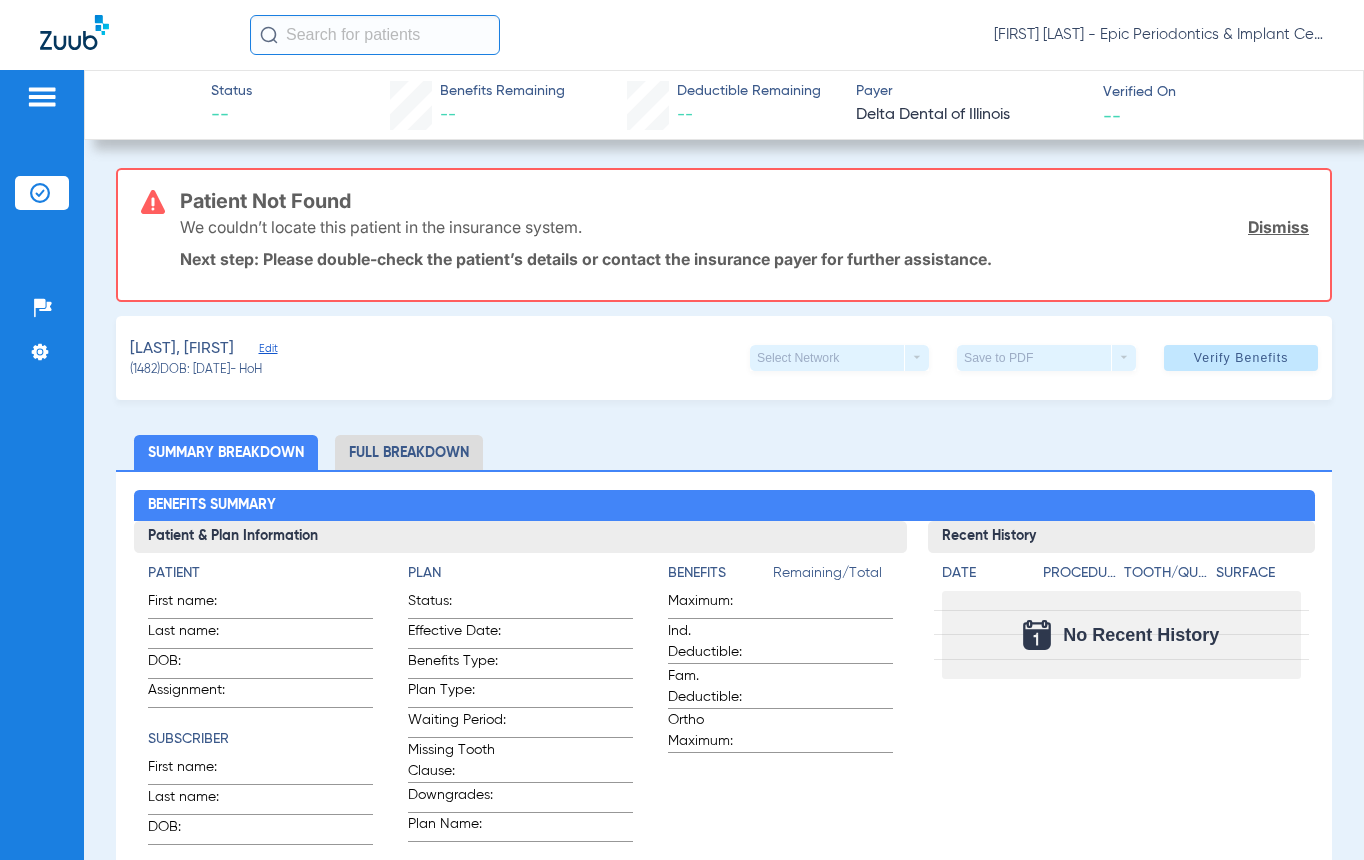 click on "Dismiss" 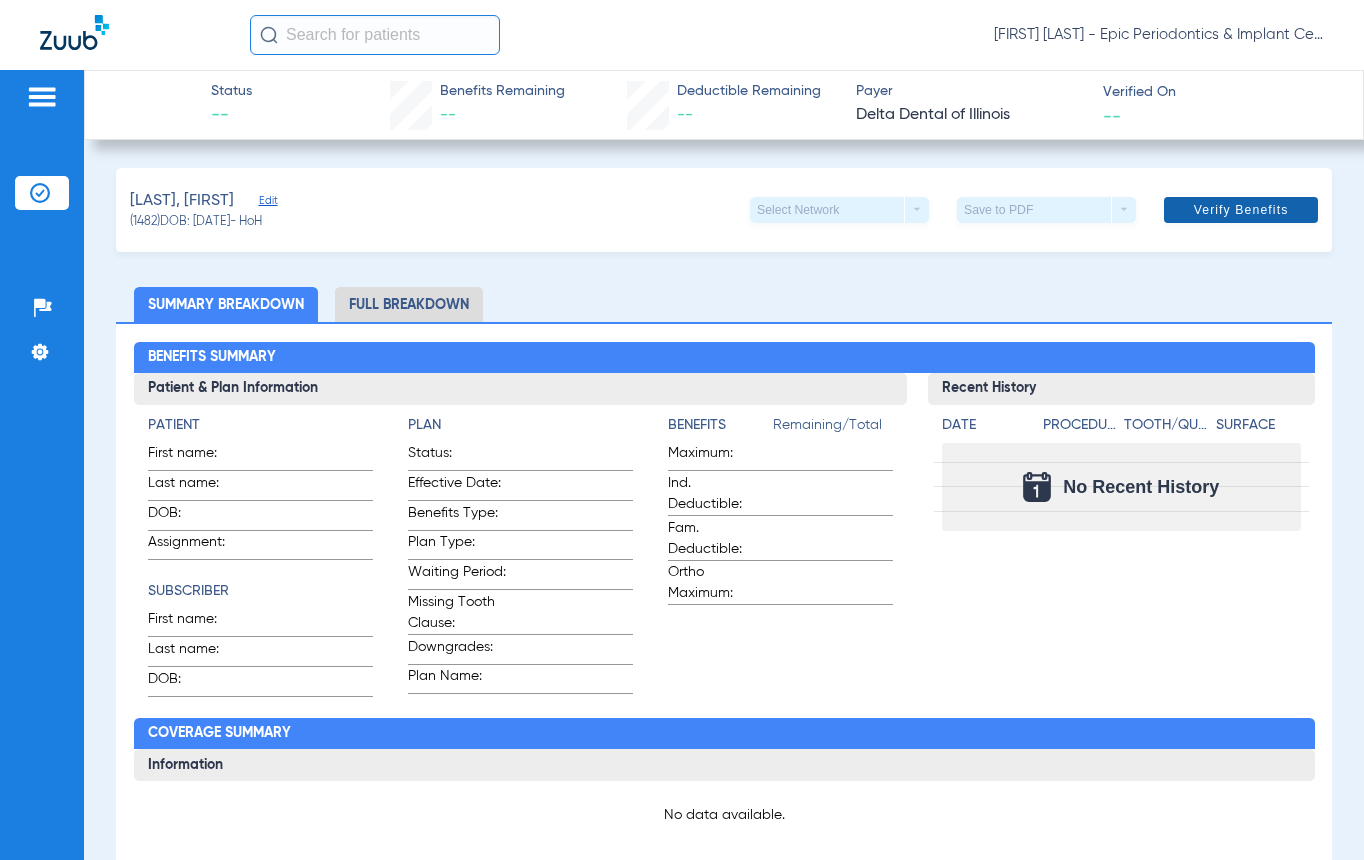 click on "Verify Benefits" 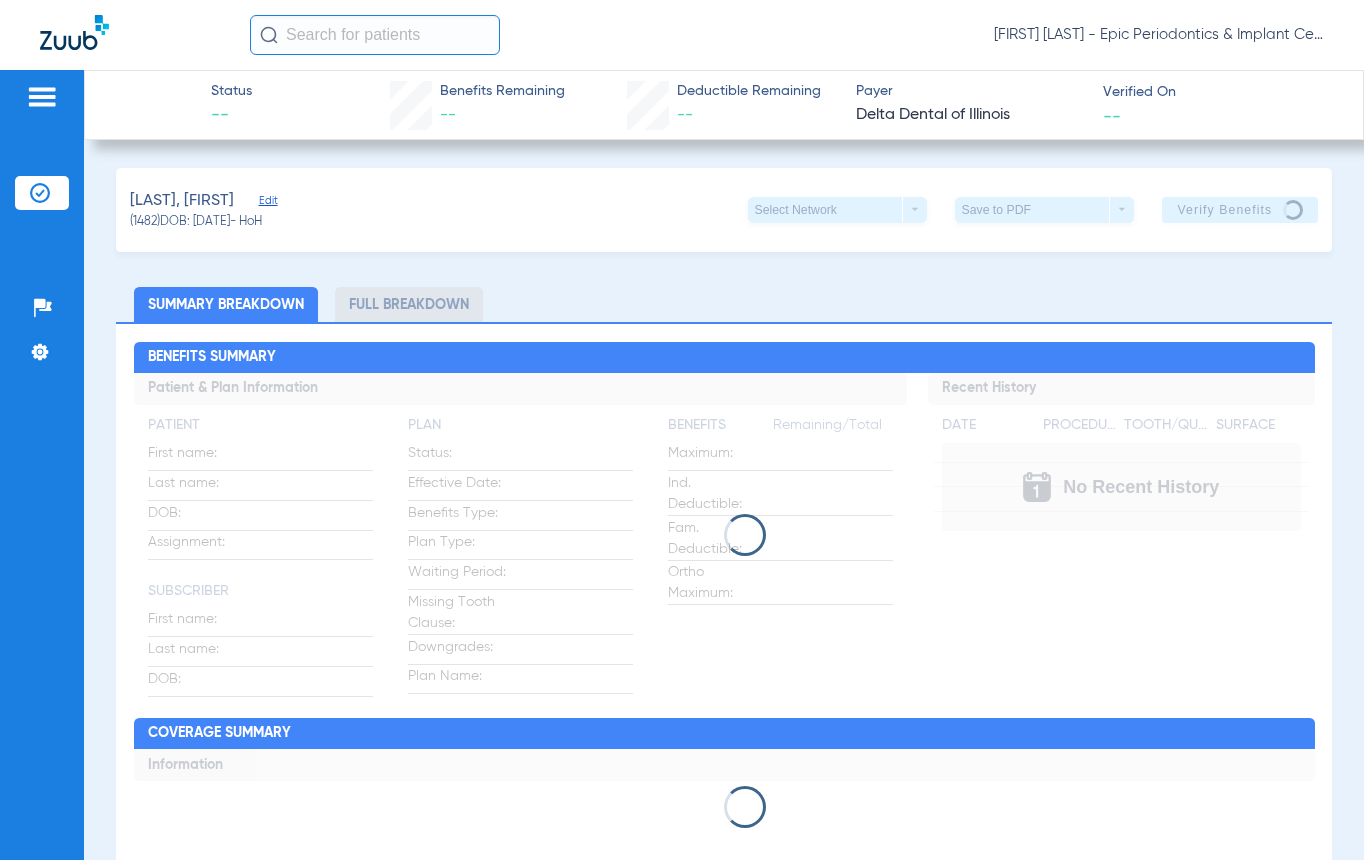 click on "Edit" 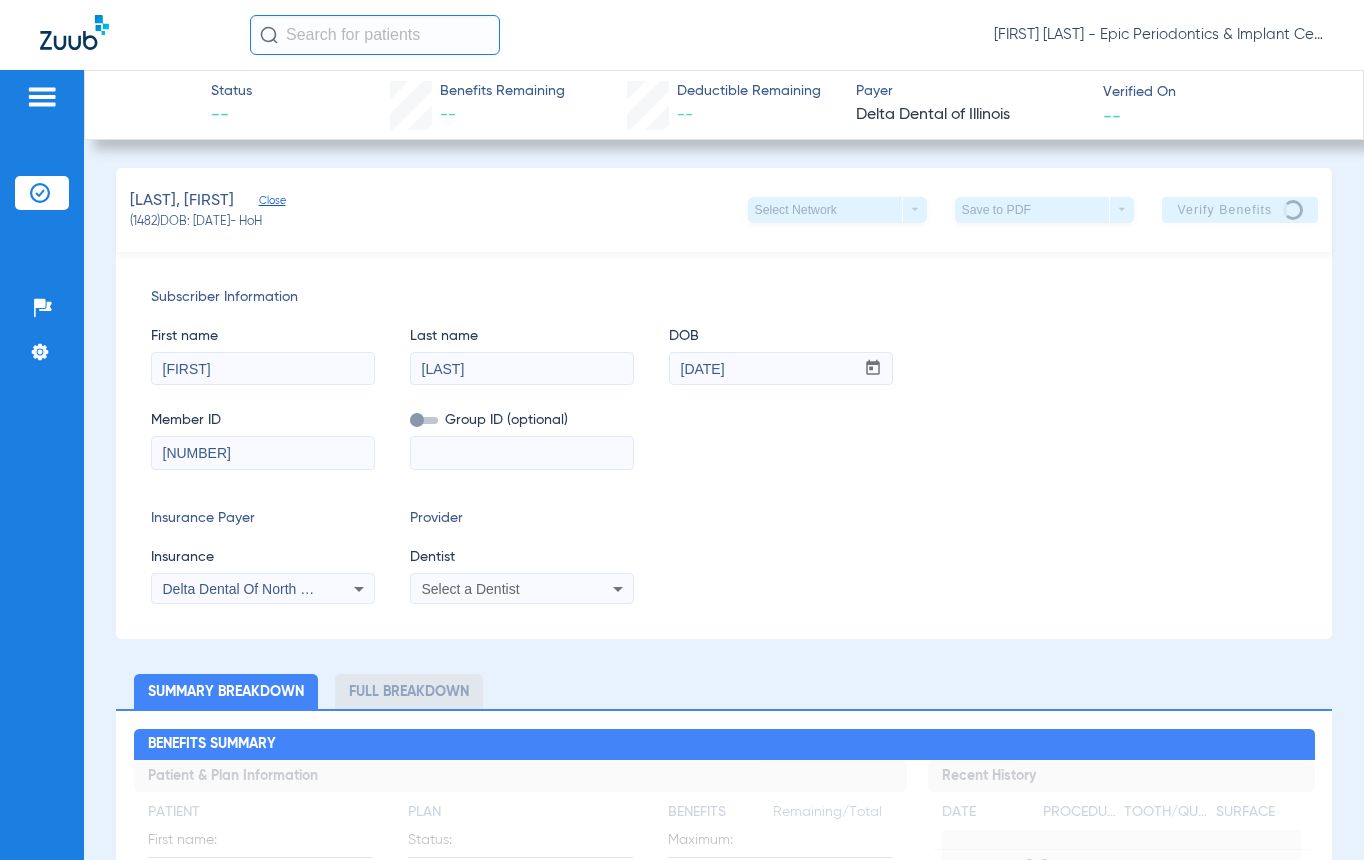 click on "Delta Dental Of North Carolina" at bounding box center (263, 589) 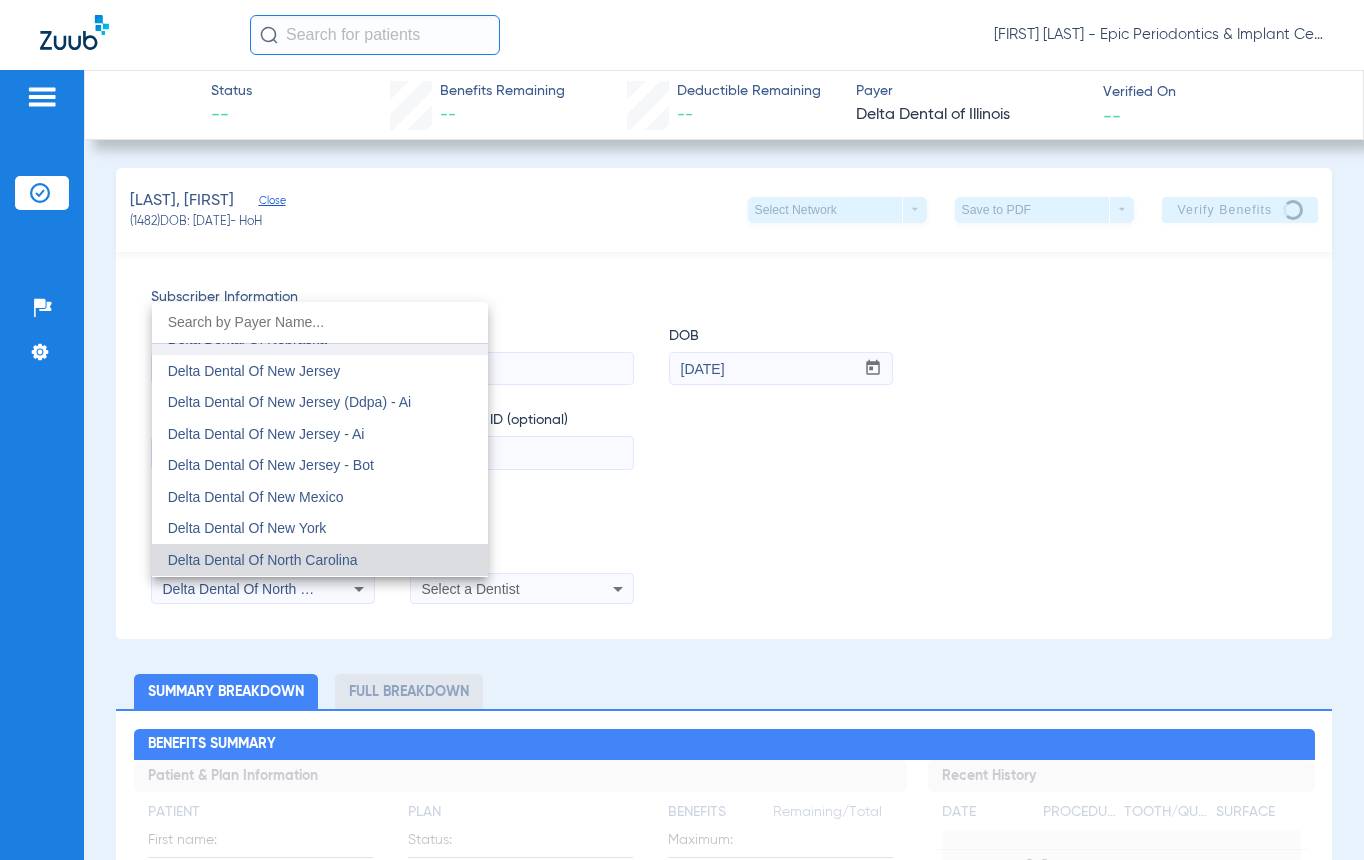 scroll, scrollTop: 4419, scrollLeft: 0, axis: vertical 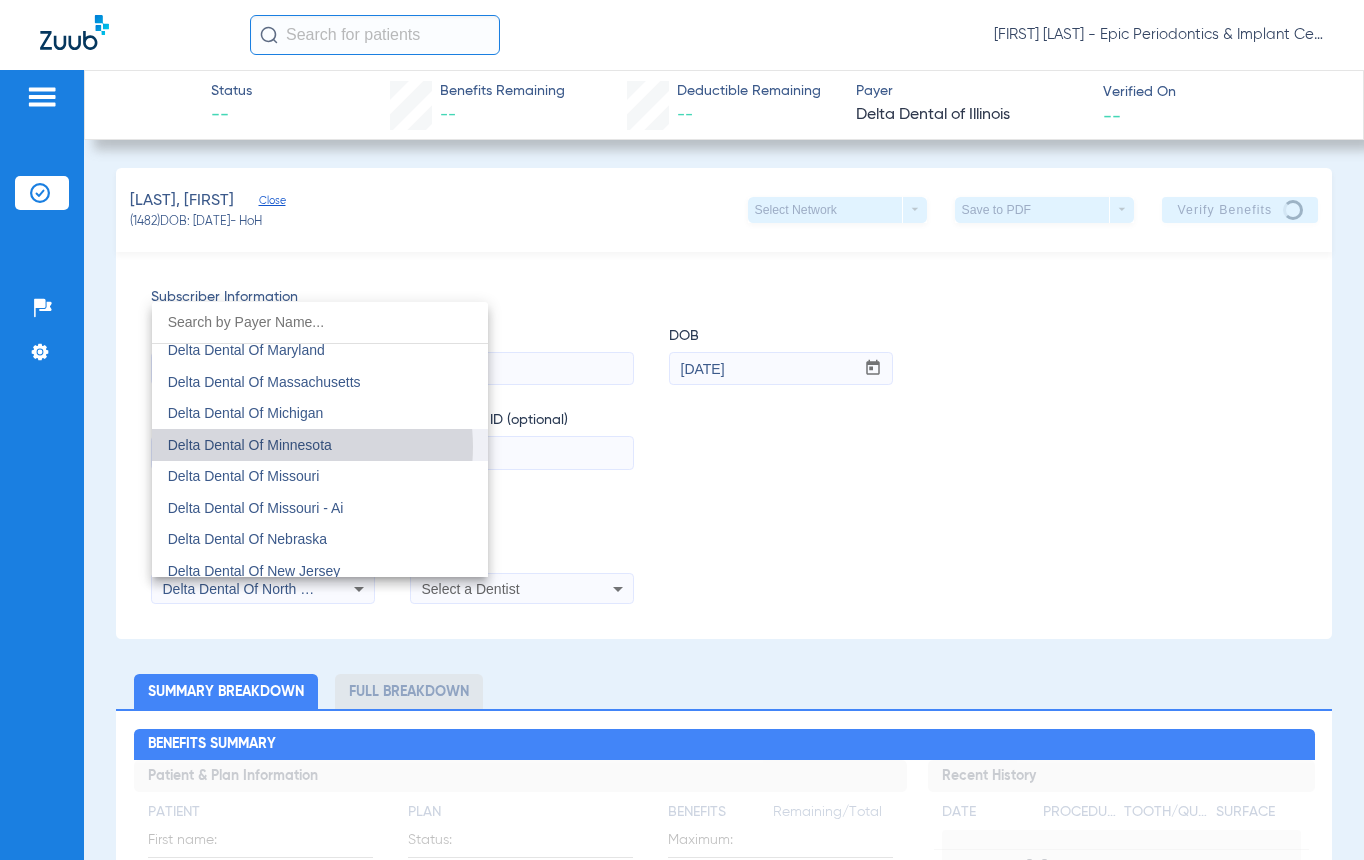 click on "Delta Dental Of Minnesota" at bounding box center (250, 445) 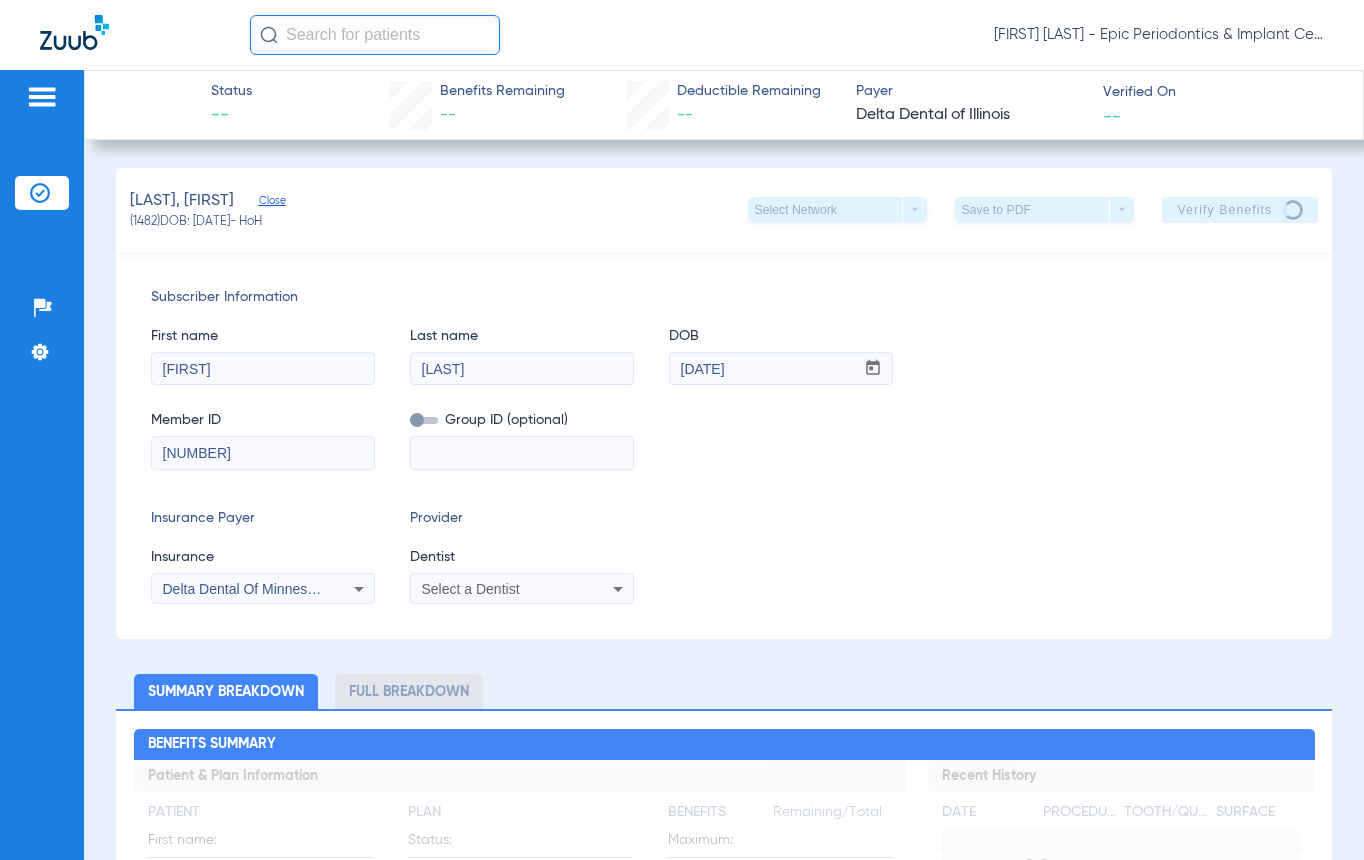 click on "Verify Benefits" 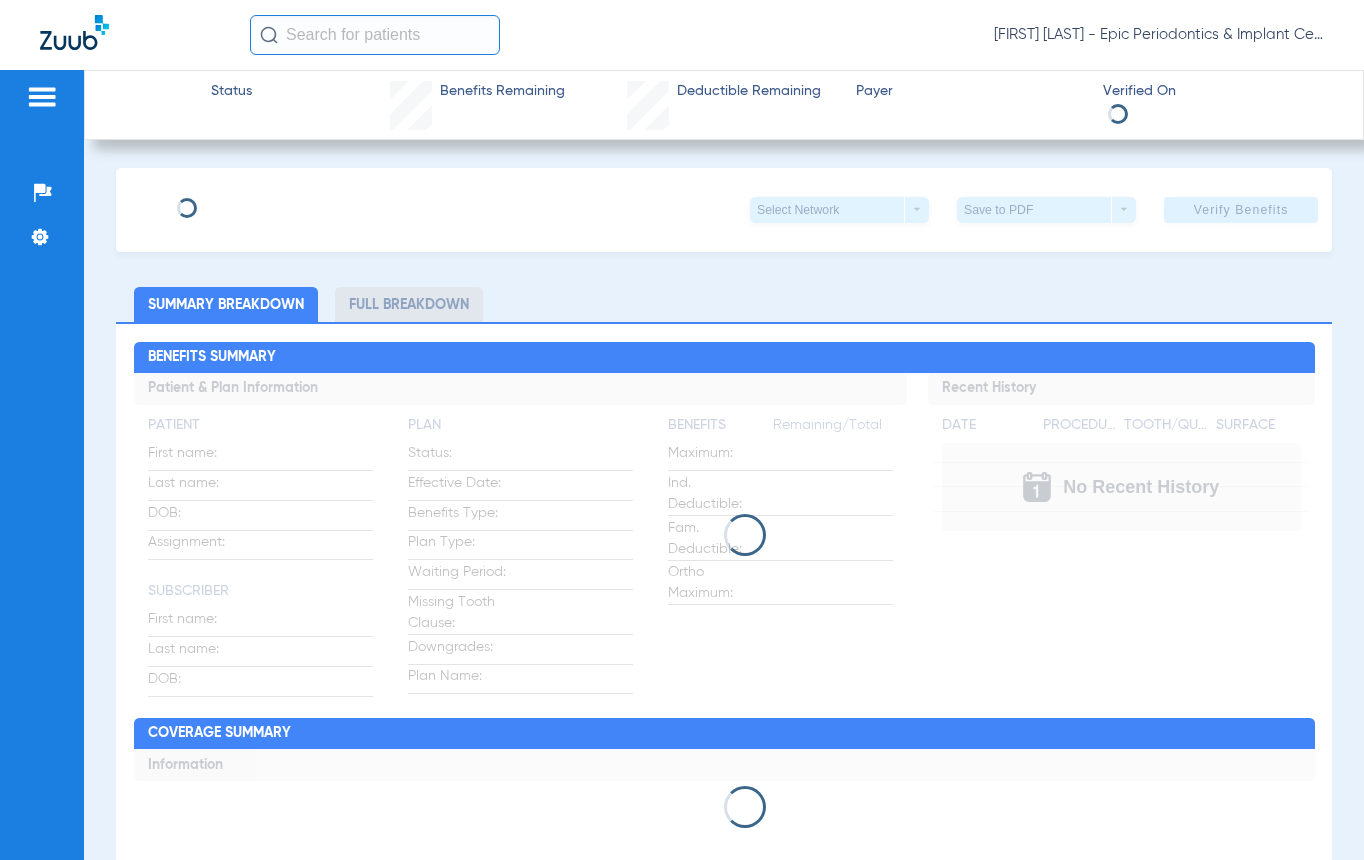 scroll, scrollTop: 0, scrollLeft: 0, axis: both 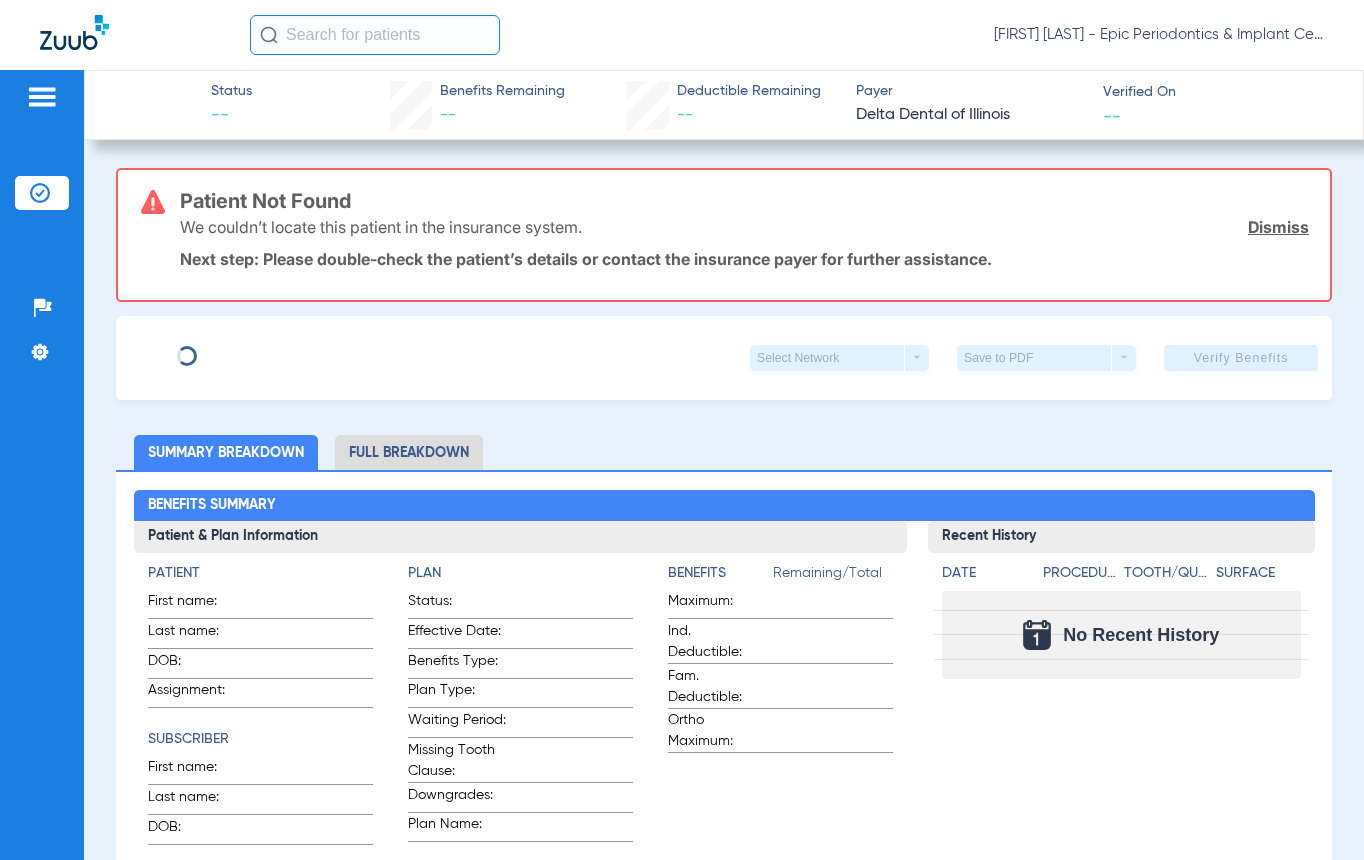 type on "[FIRST]" 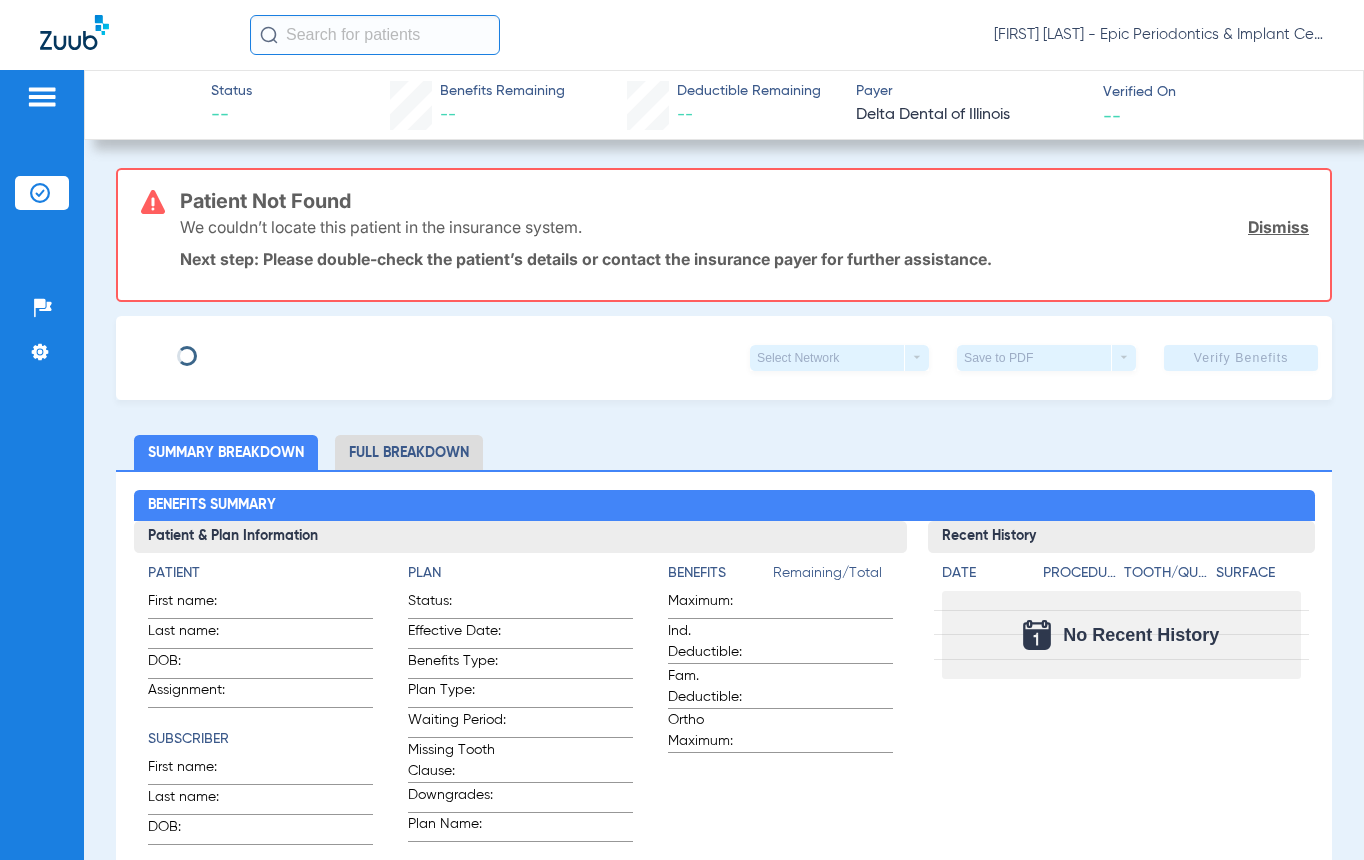 type on "[LAST]" 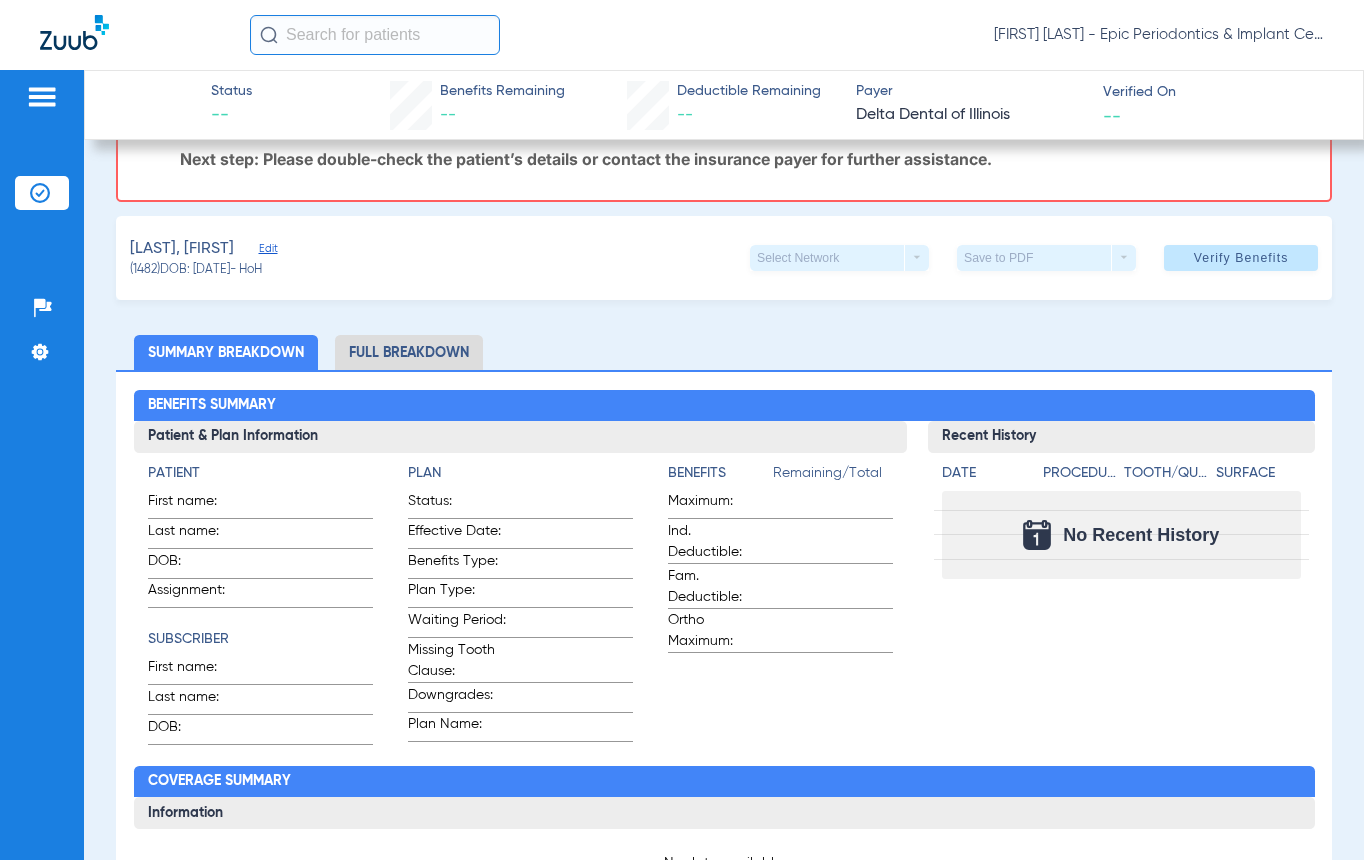 scroll, scrollTop: 0, scrollLeft: 0, axis: both 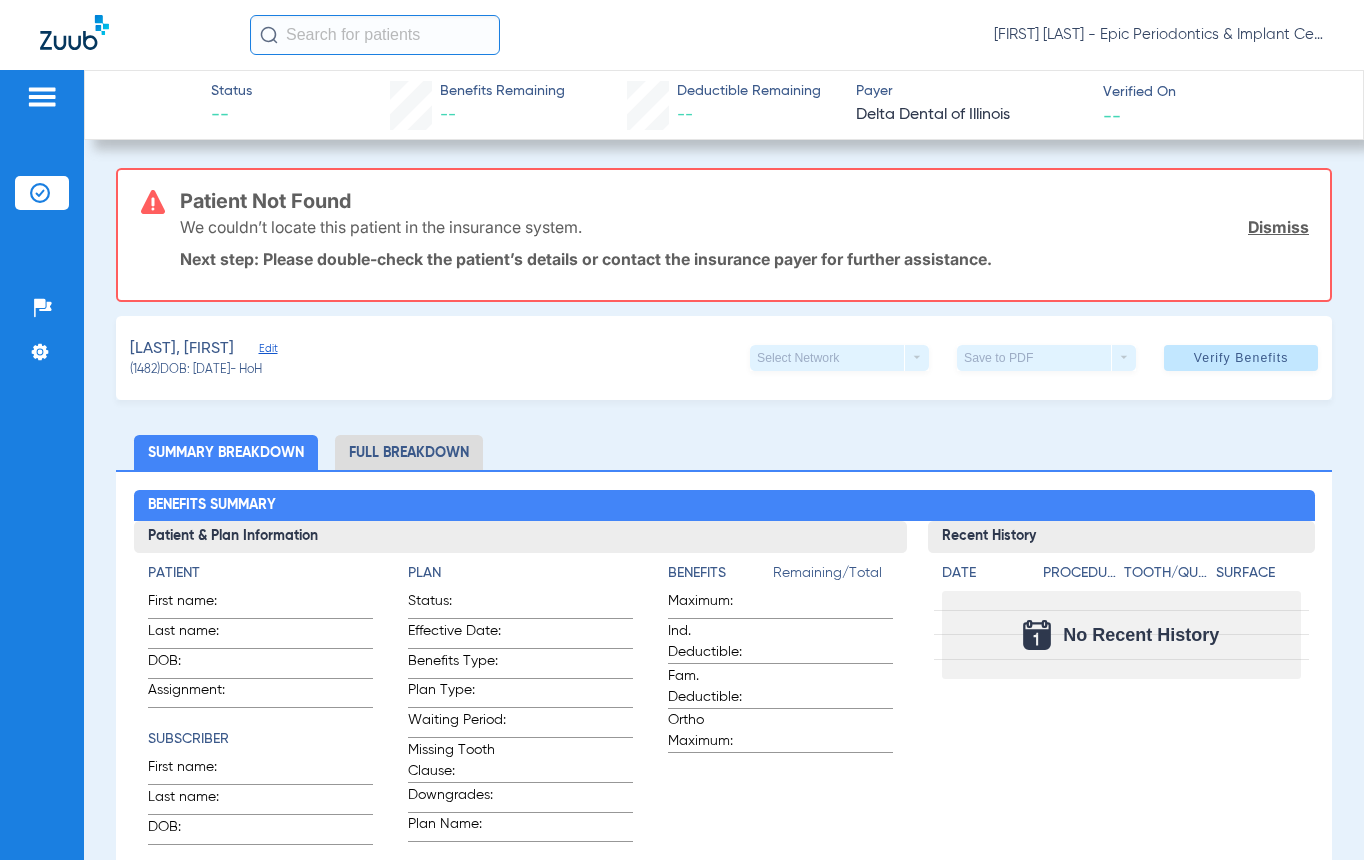 click on "Dismiss" 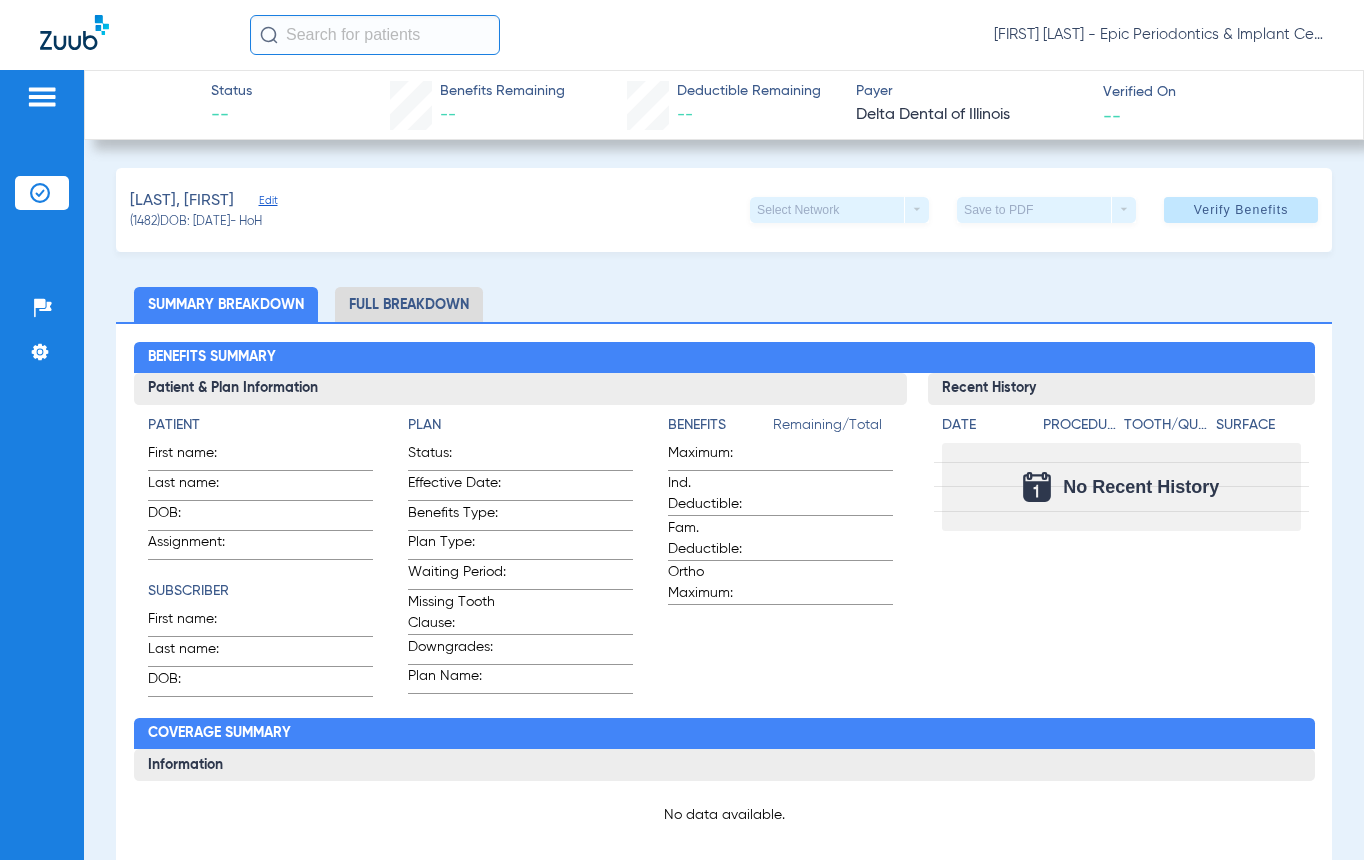 click on "Edit" 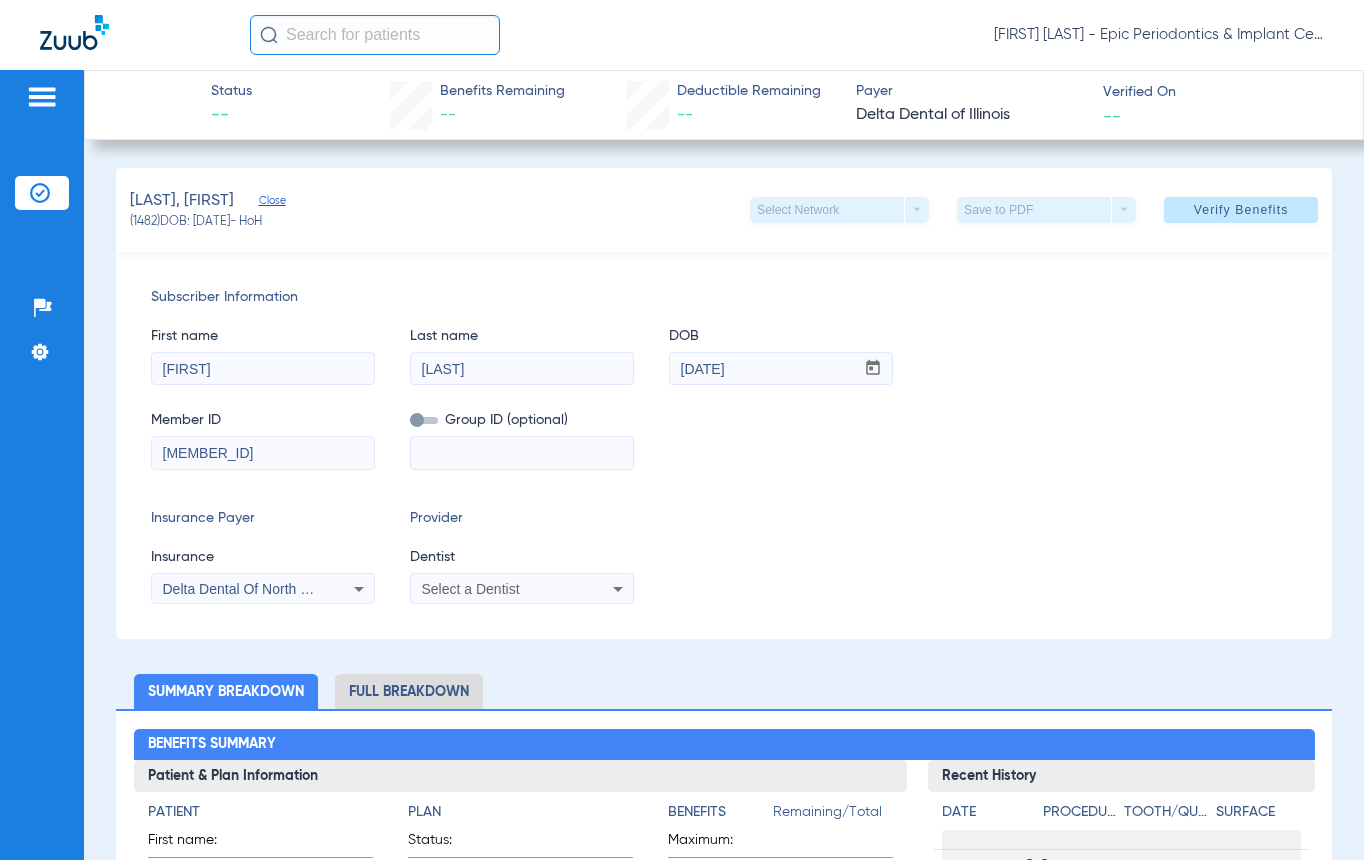 click on "Delta Dental Of North Carolina" at bounding box center (258, 589) 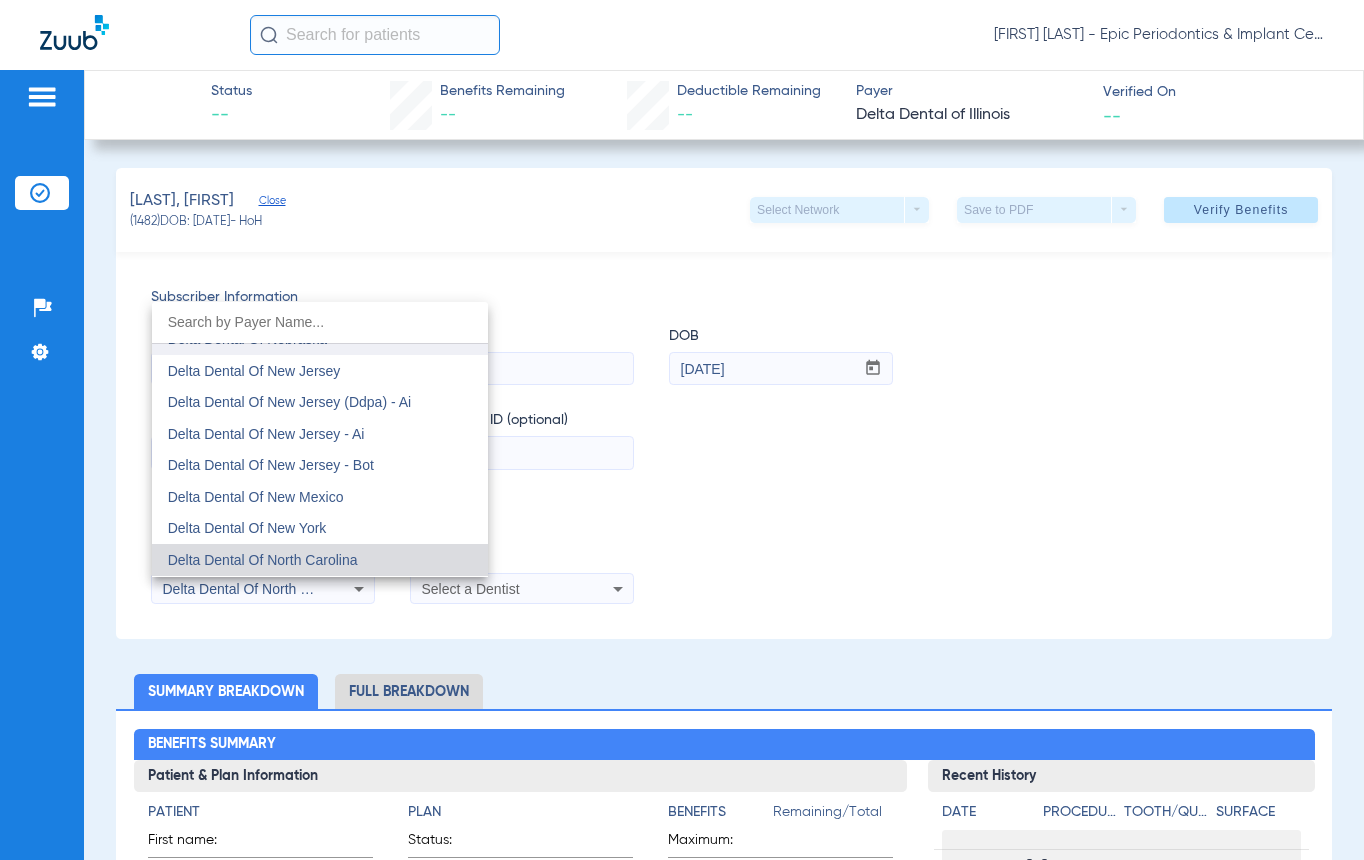 scroll, scrollTop: 4419, scrollLeft: 0, axis: vertical 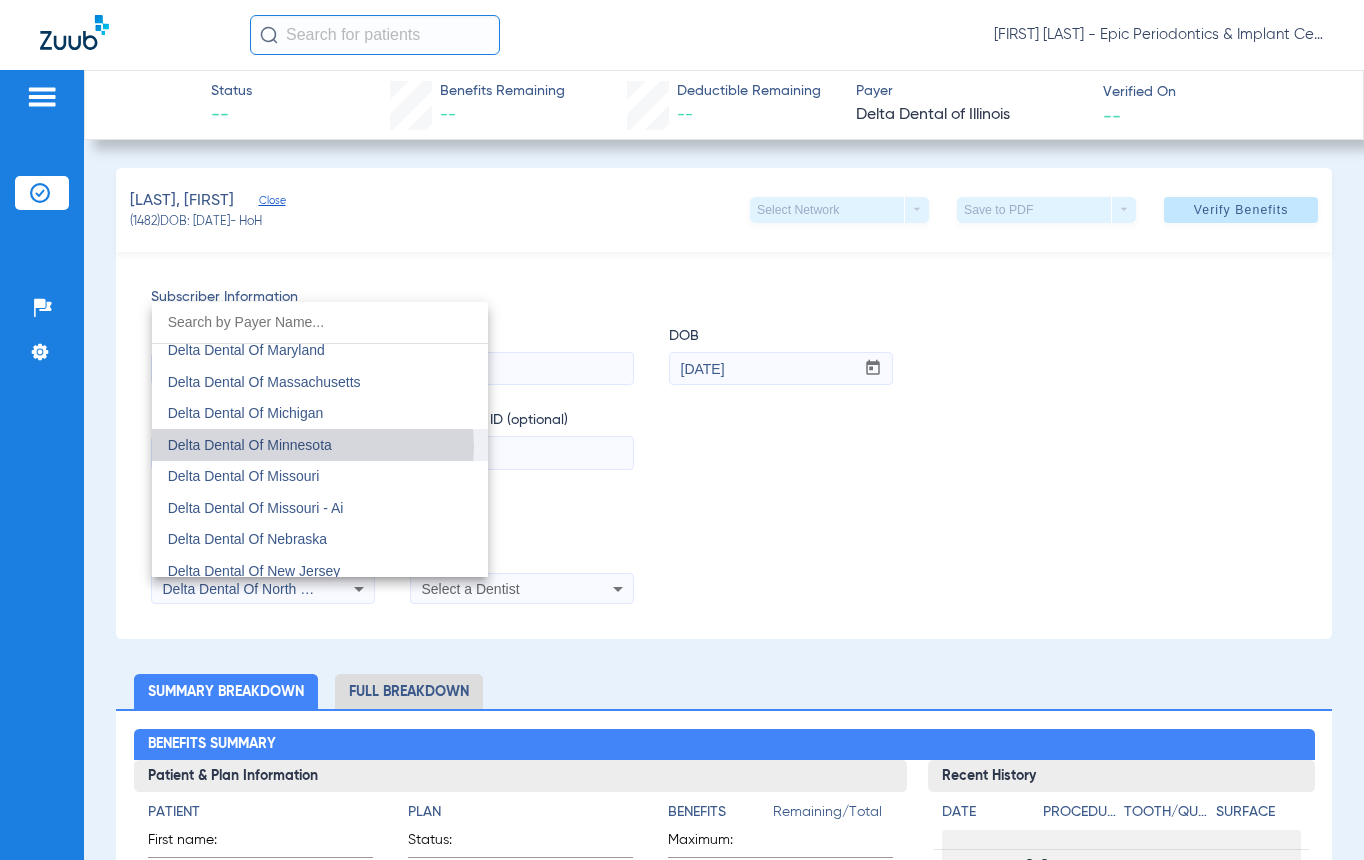 click on "Delta Dental Of Minnesota" at bounding box center (250, 445) 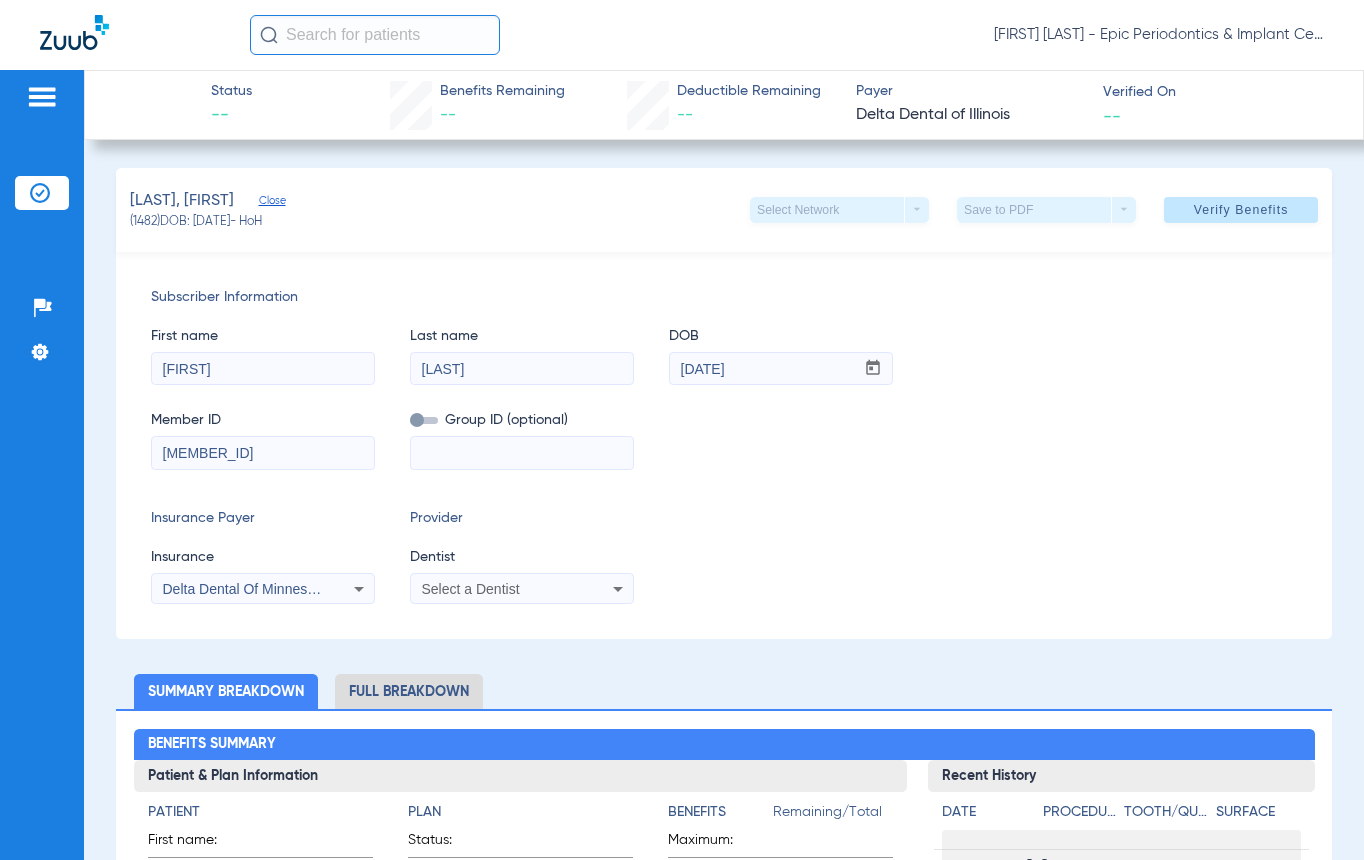 click on "Subscriber Information   First name  Daniela  Last name  Rebic  DOB  mm / dd / yyyy 06/09/1973  Member ID  950196022  Group ID (optional)   Insurance Payer   Insurance
Delta Dental Of Minnesota  Provider   Dentist
Select a Dentist" 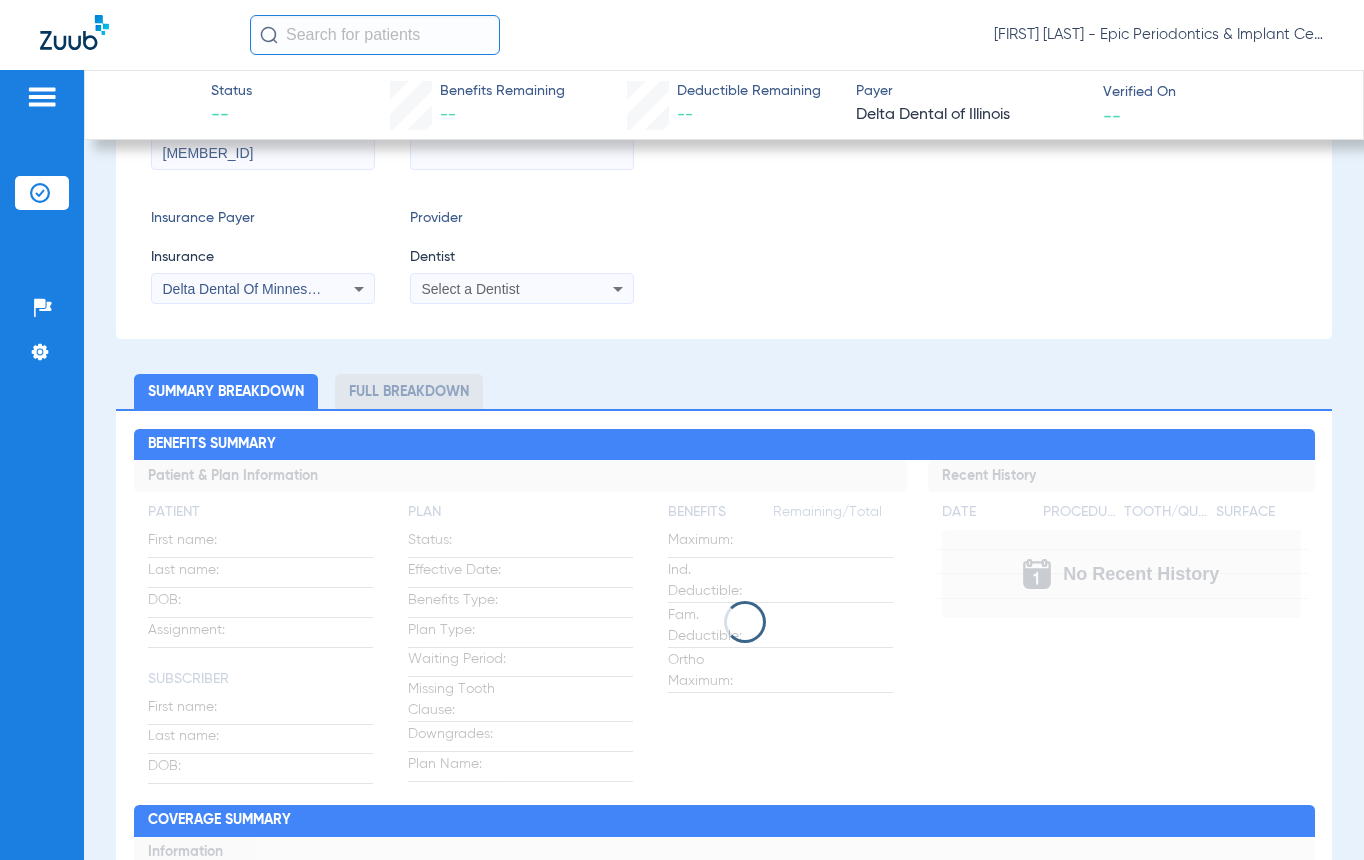 scroll, scrollTop: 0, scrollLeft: 0, axis: both 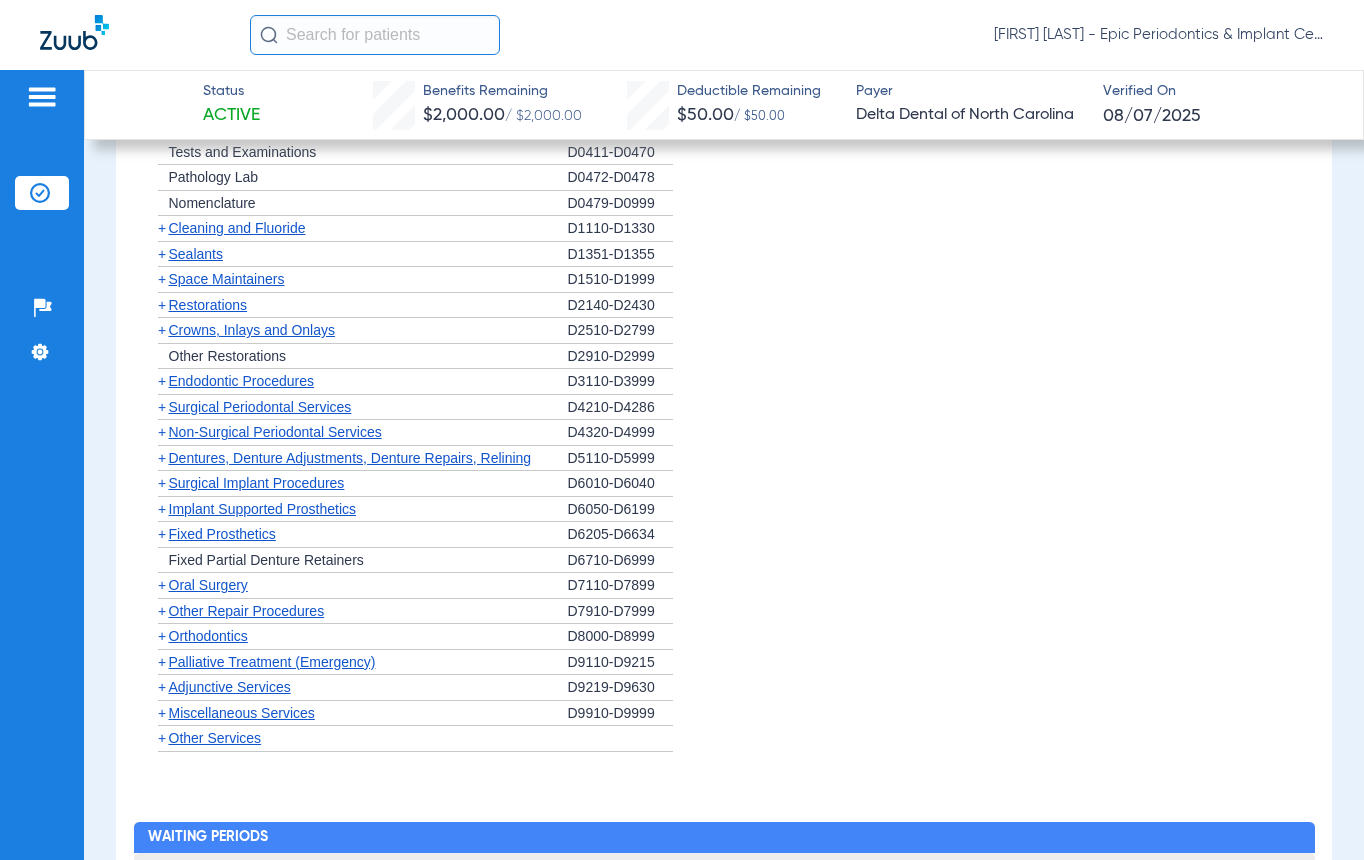 click on "+" 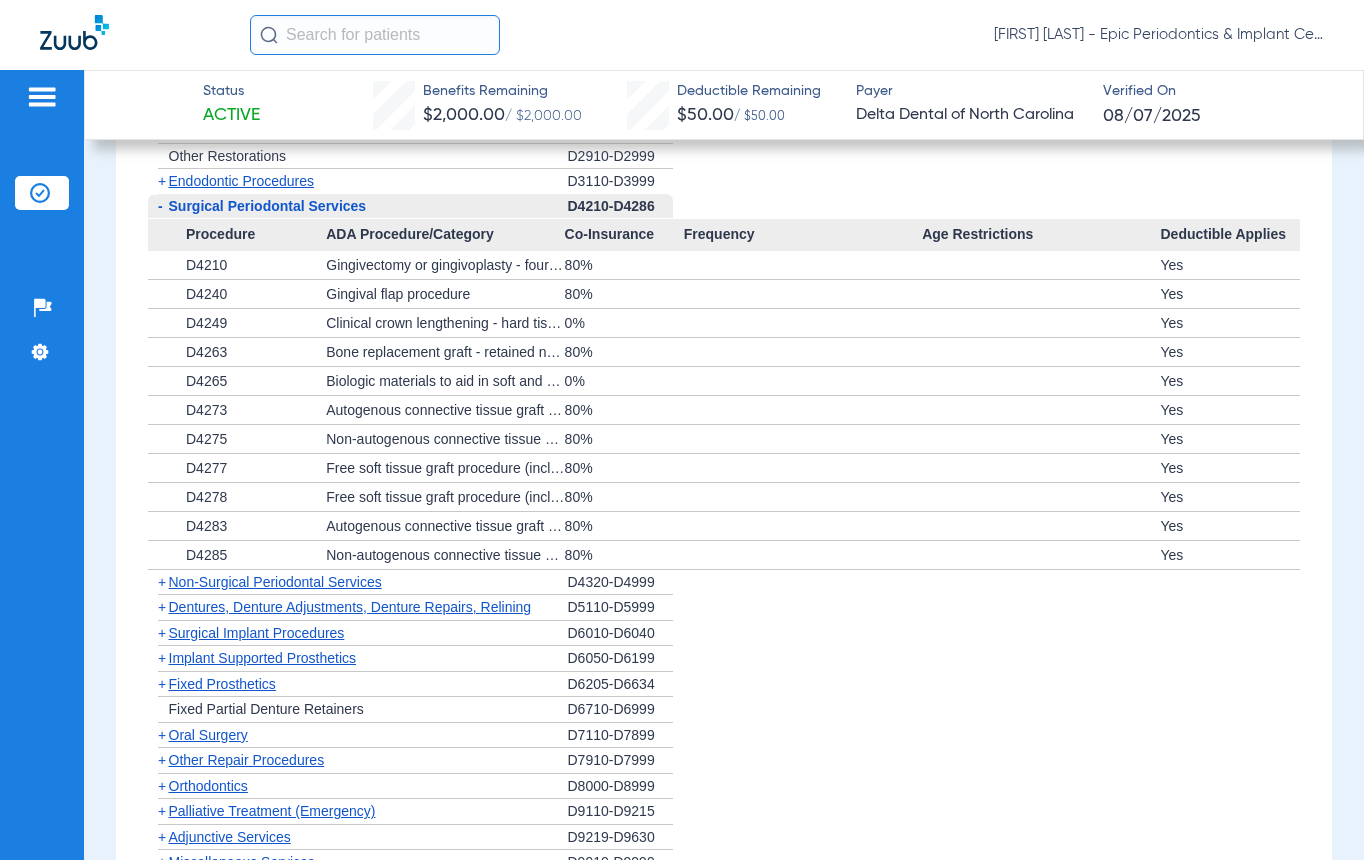 scroll, scrollTop: 1716, scrollLeft: 0, axis: vertical 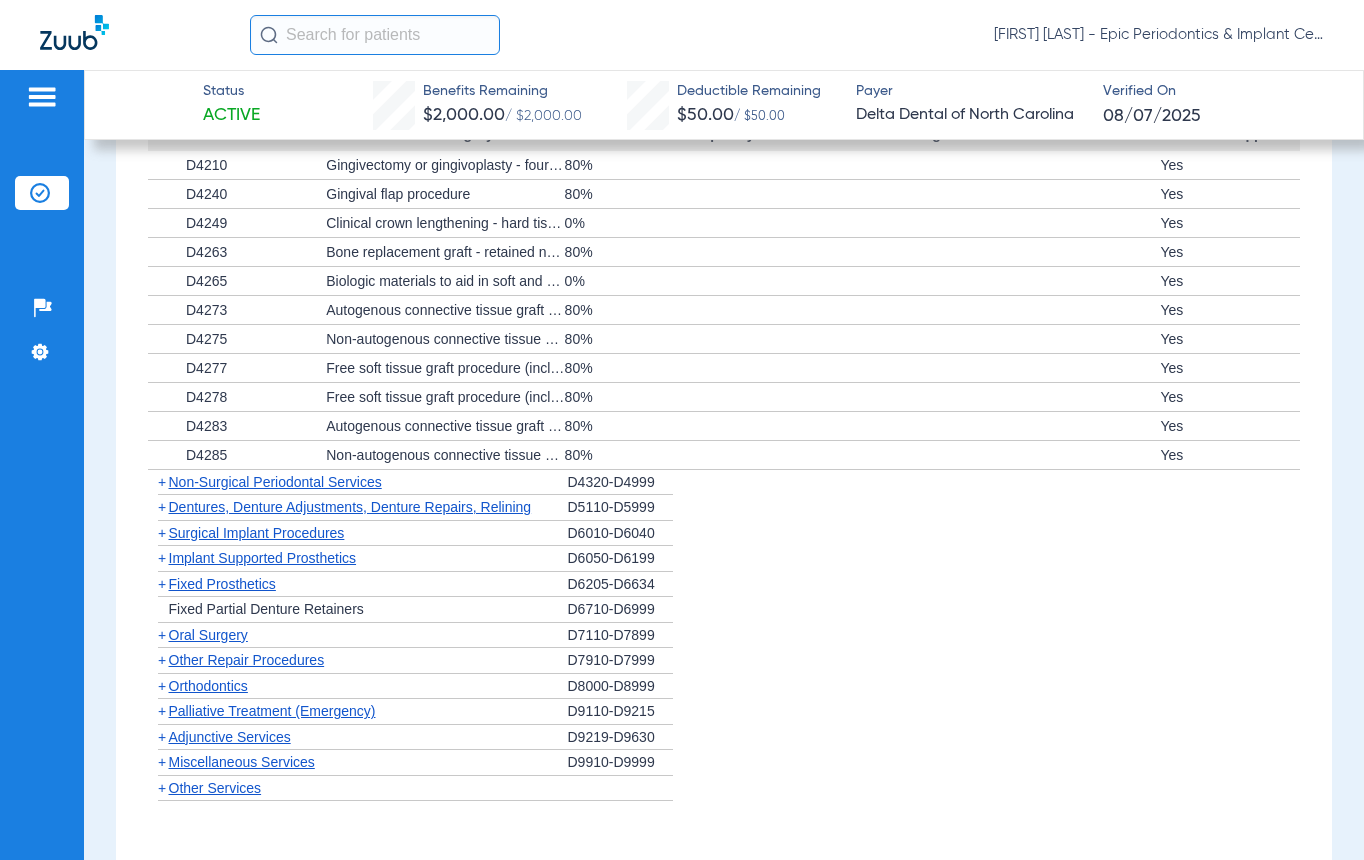 click on "Non-Surgical Periodontal Services" 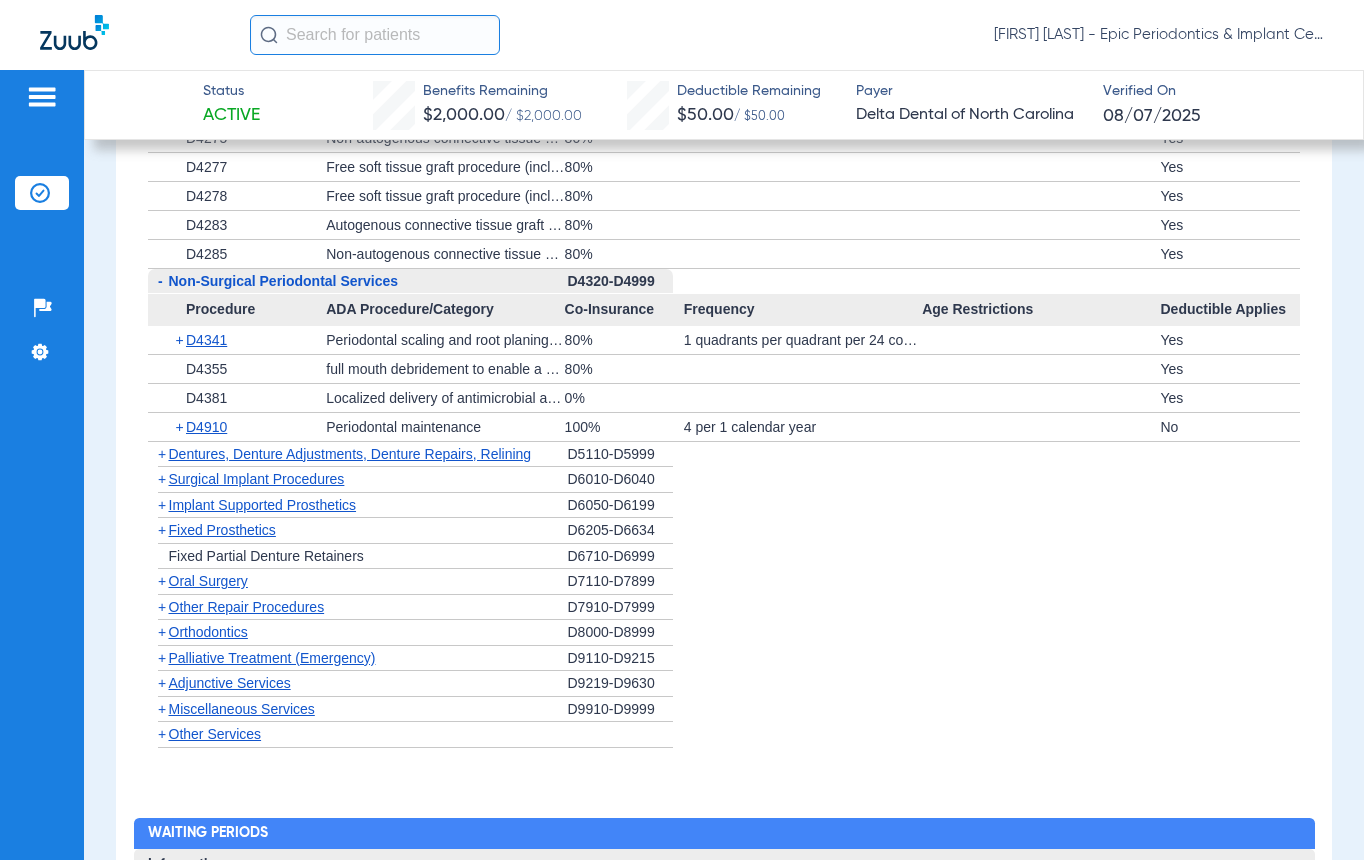 scroll, scrollTop: 2016, scrollLeft: 0, axis: vertical 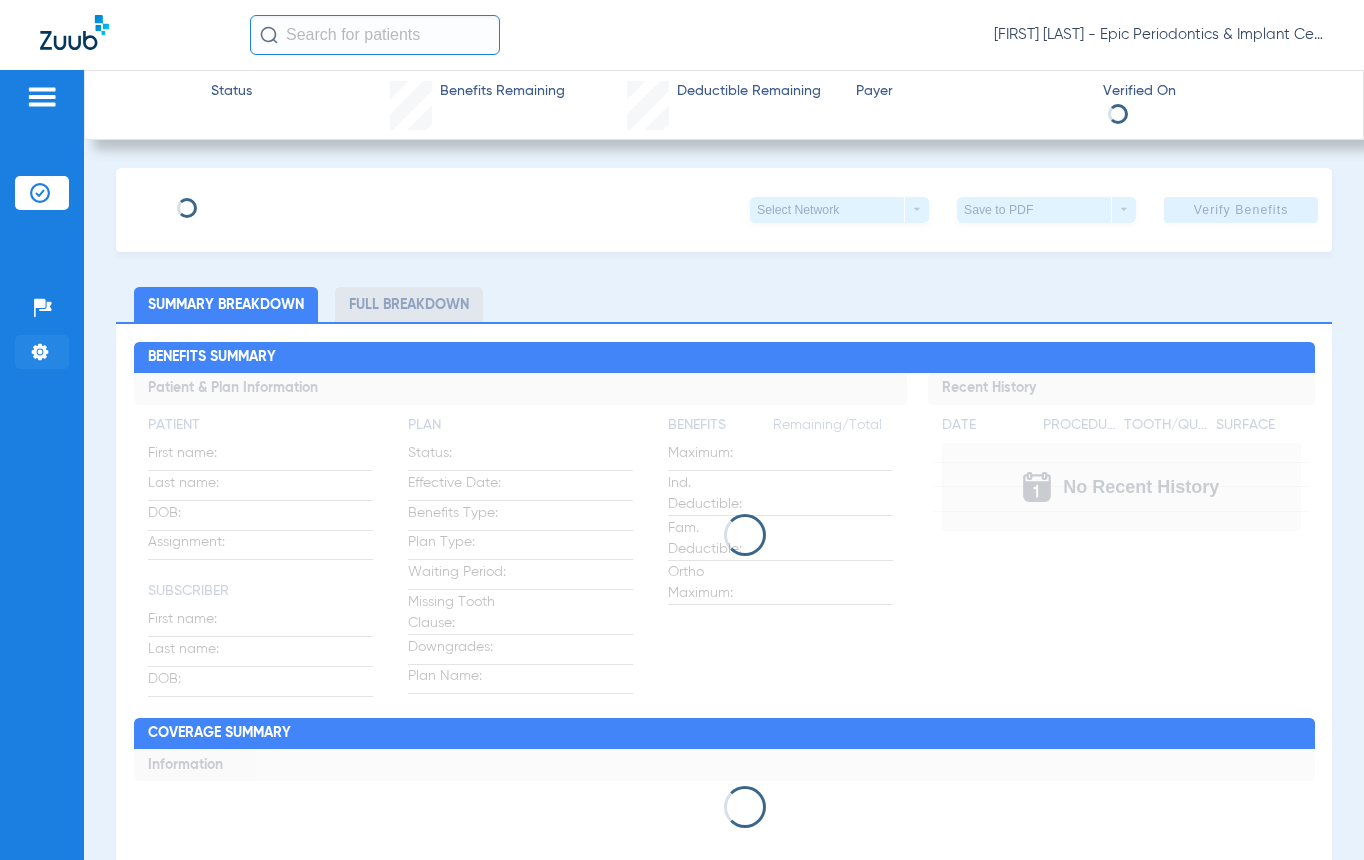 click 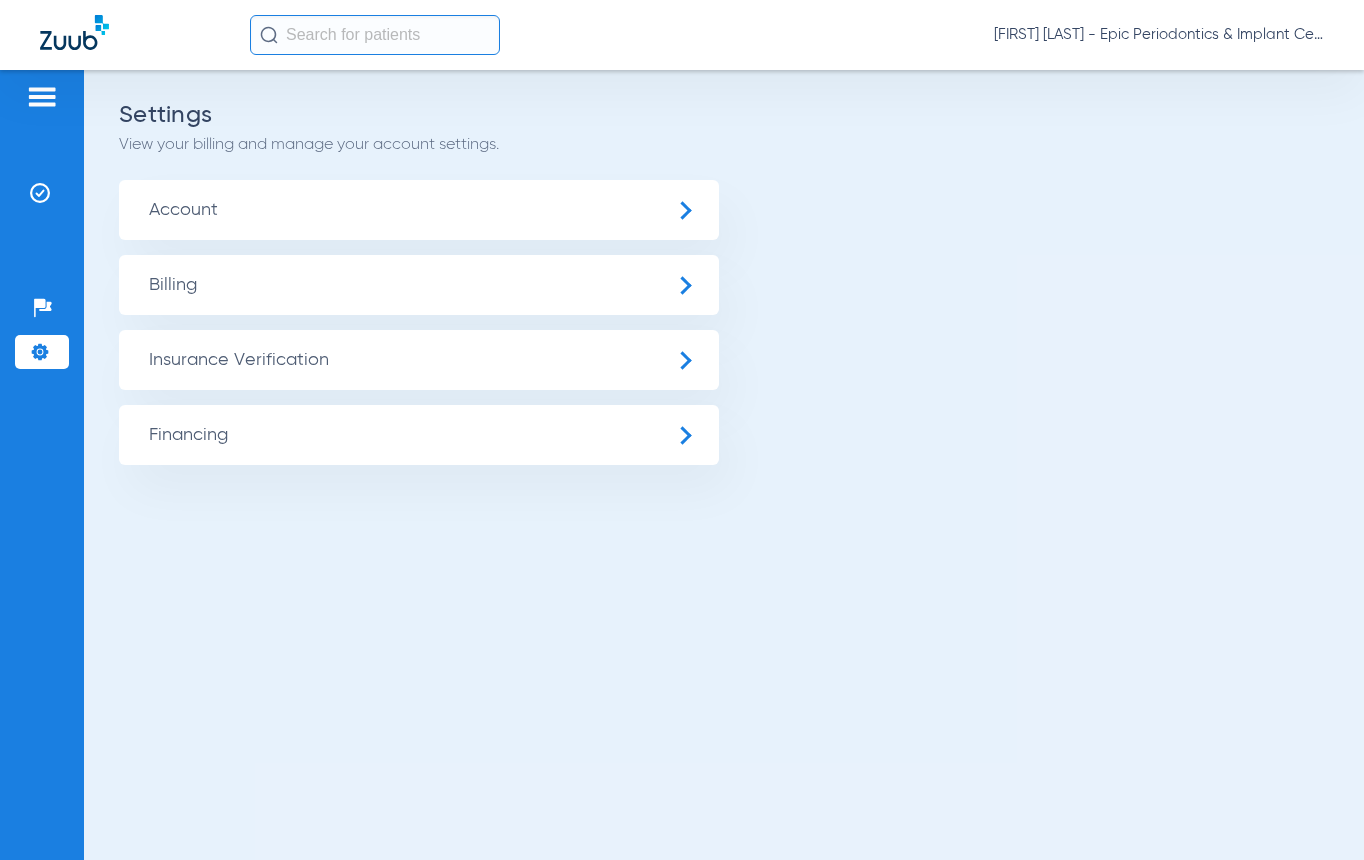drag, startPoint x: 295, startPoint y: 361, endPoint x: 271, endPoint y: 375, distance: 27.784887 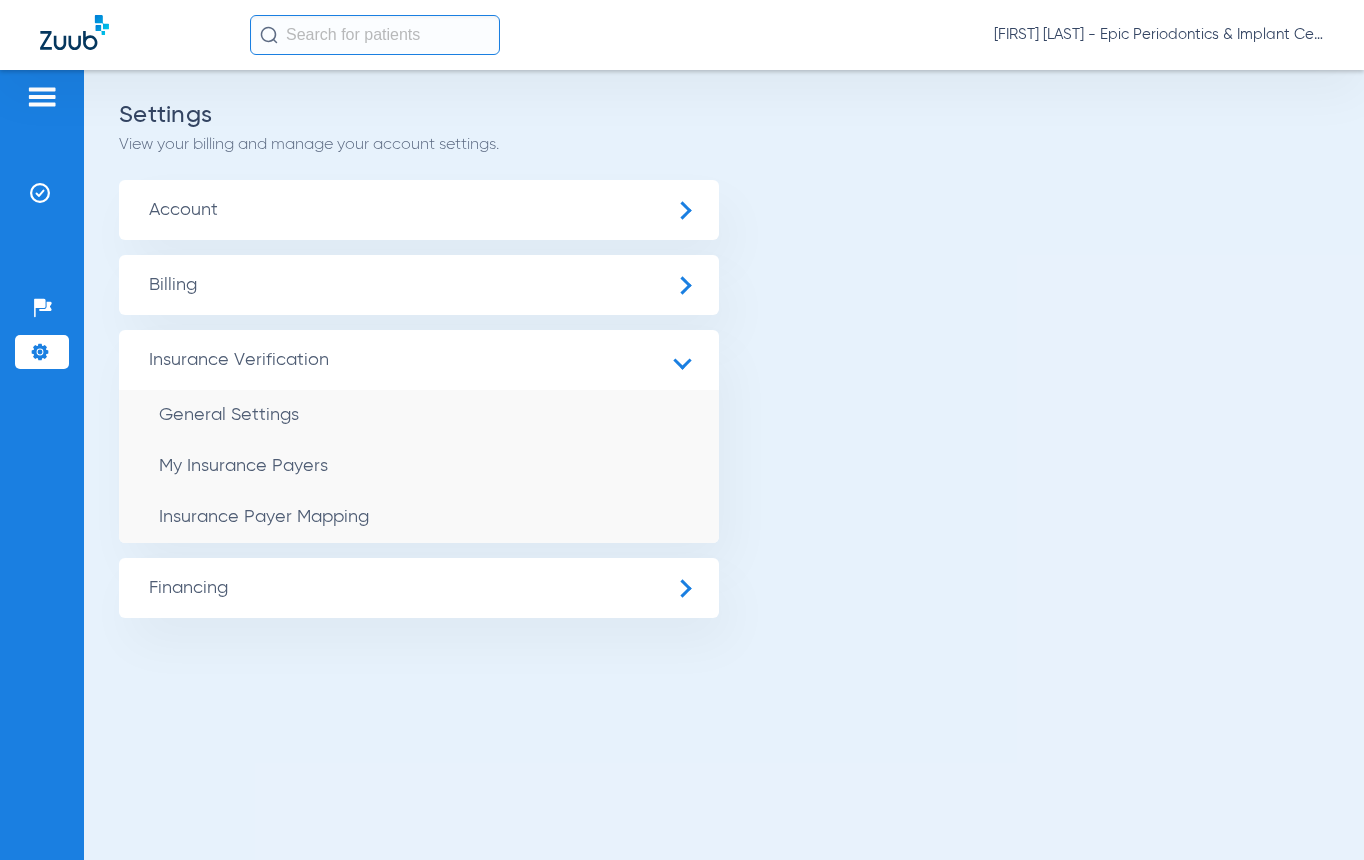 click on "Insurance Verification" 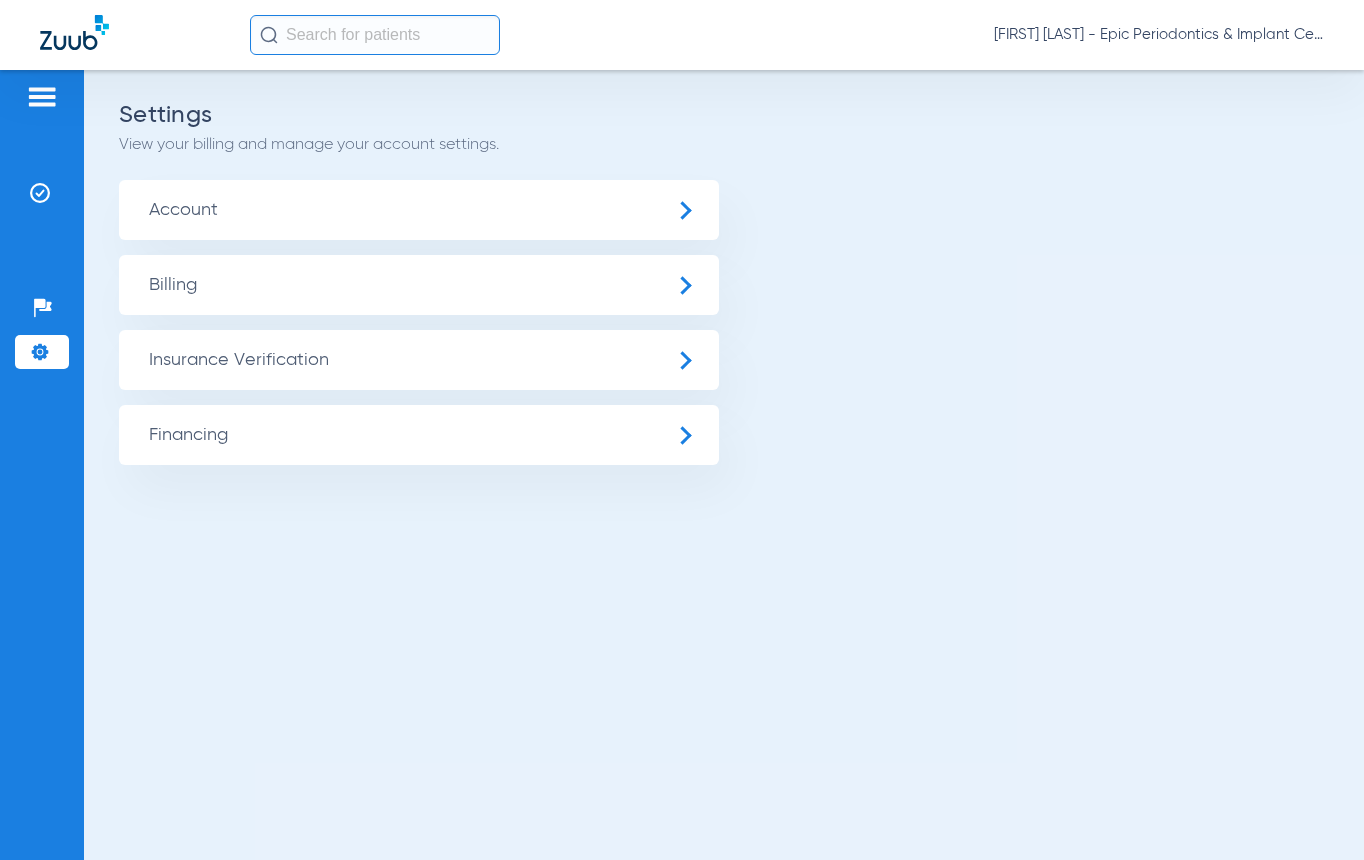 click on "Account Billing Insurance Verification General Settings My Insurance Payers Insurance Payer Mapping Financing General Settings" 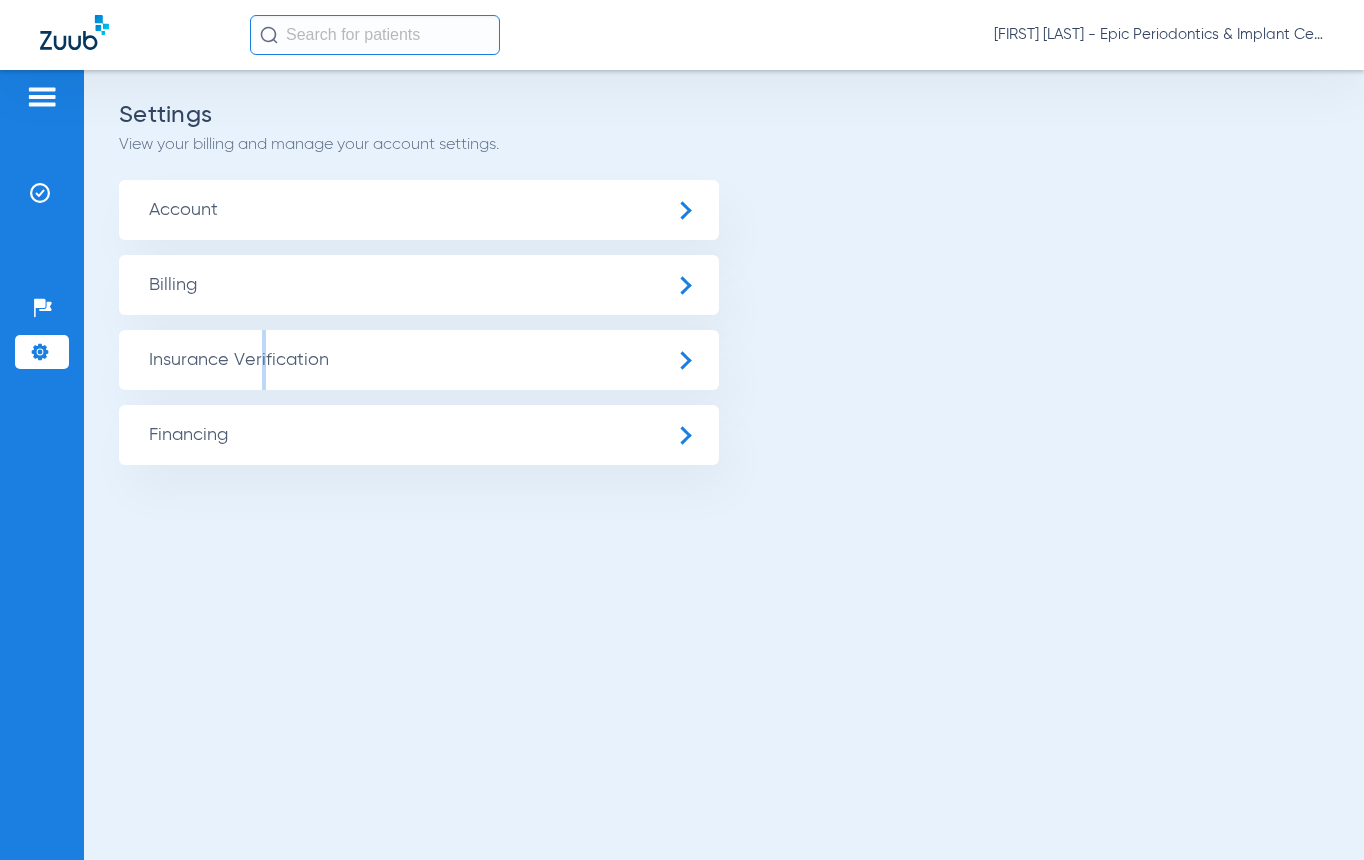 drag, startPoint x: 262, startPoint y: 368, endPoint x: 261, endPoint y: 383, distance: 15.033297 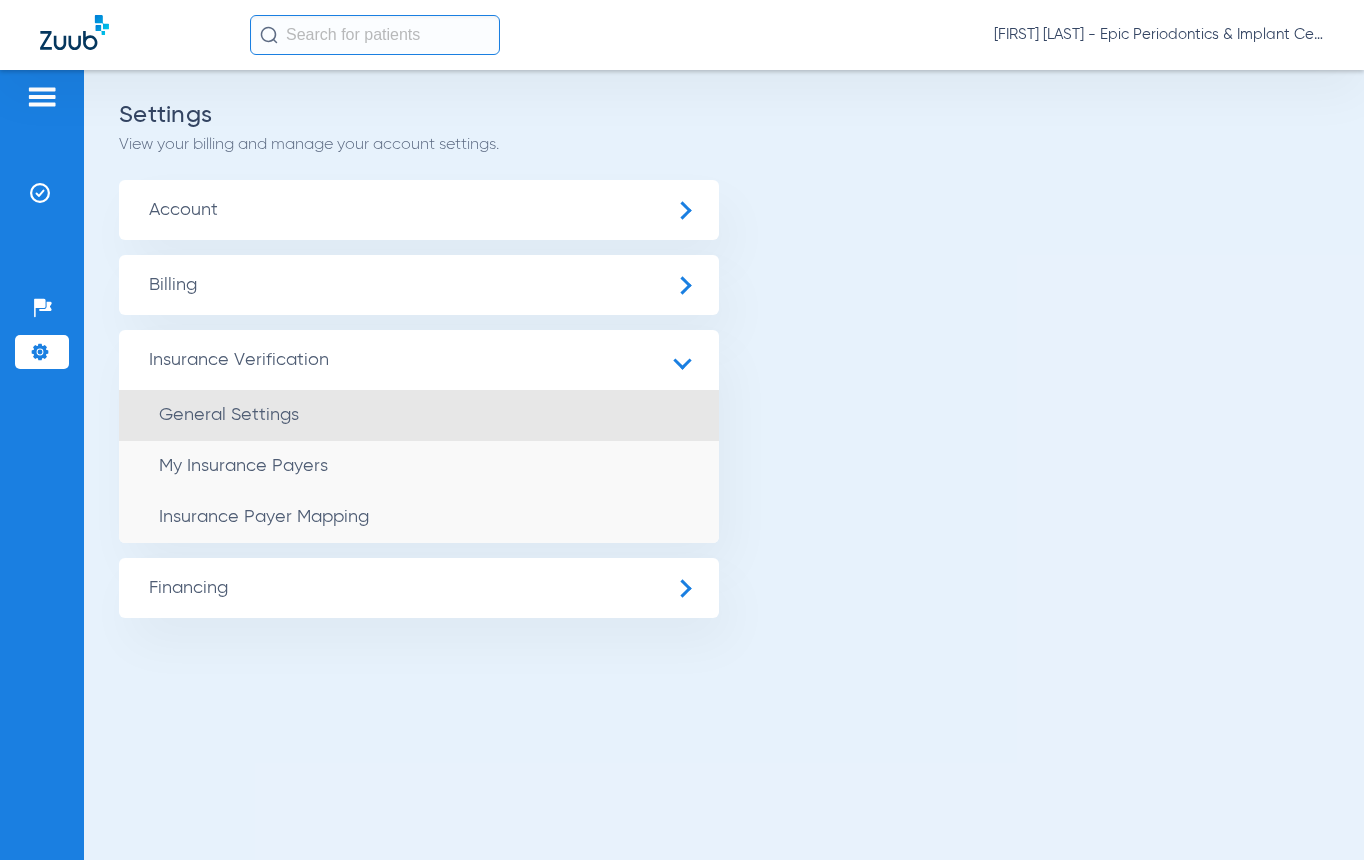 click on "General Settings" 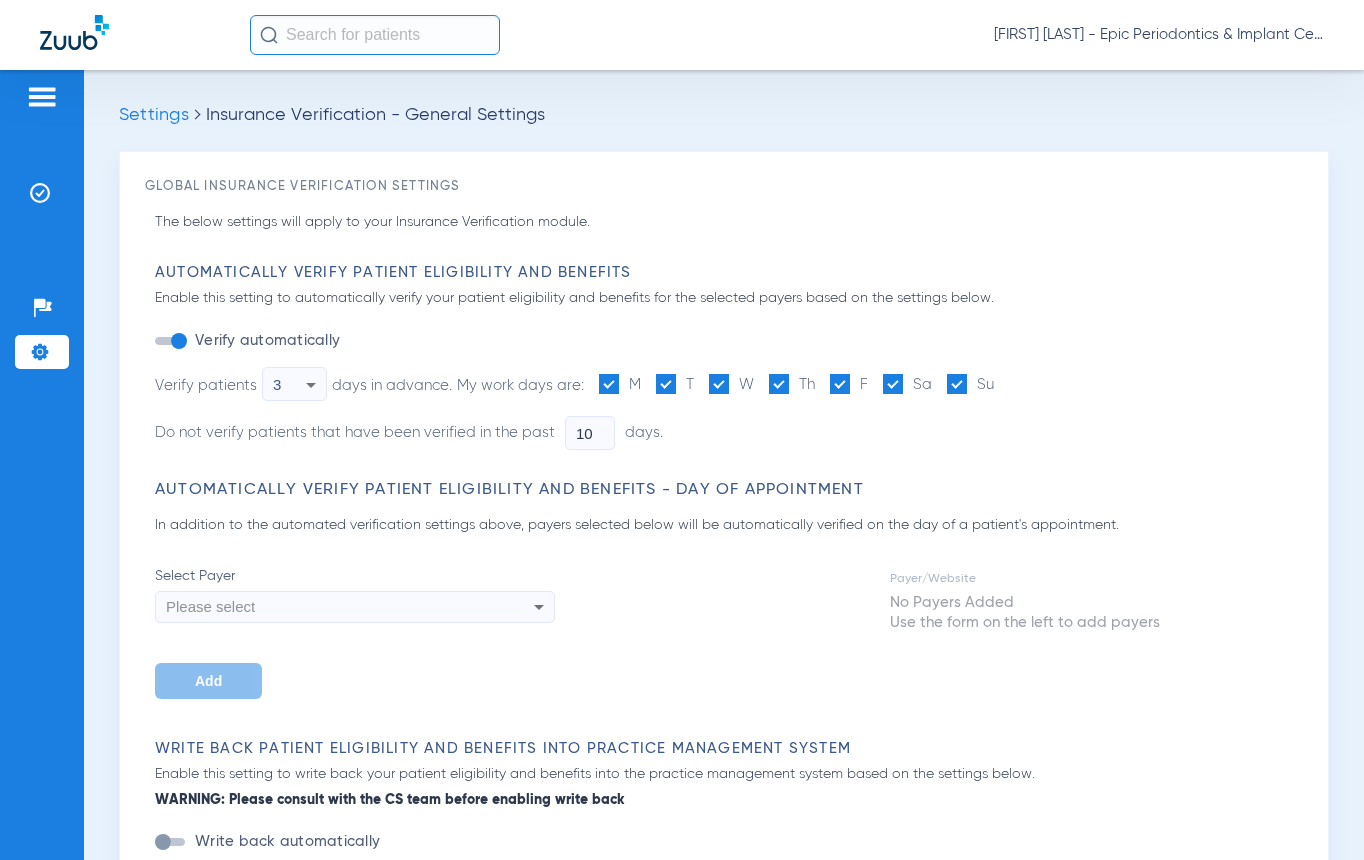 type on "5" 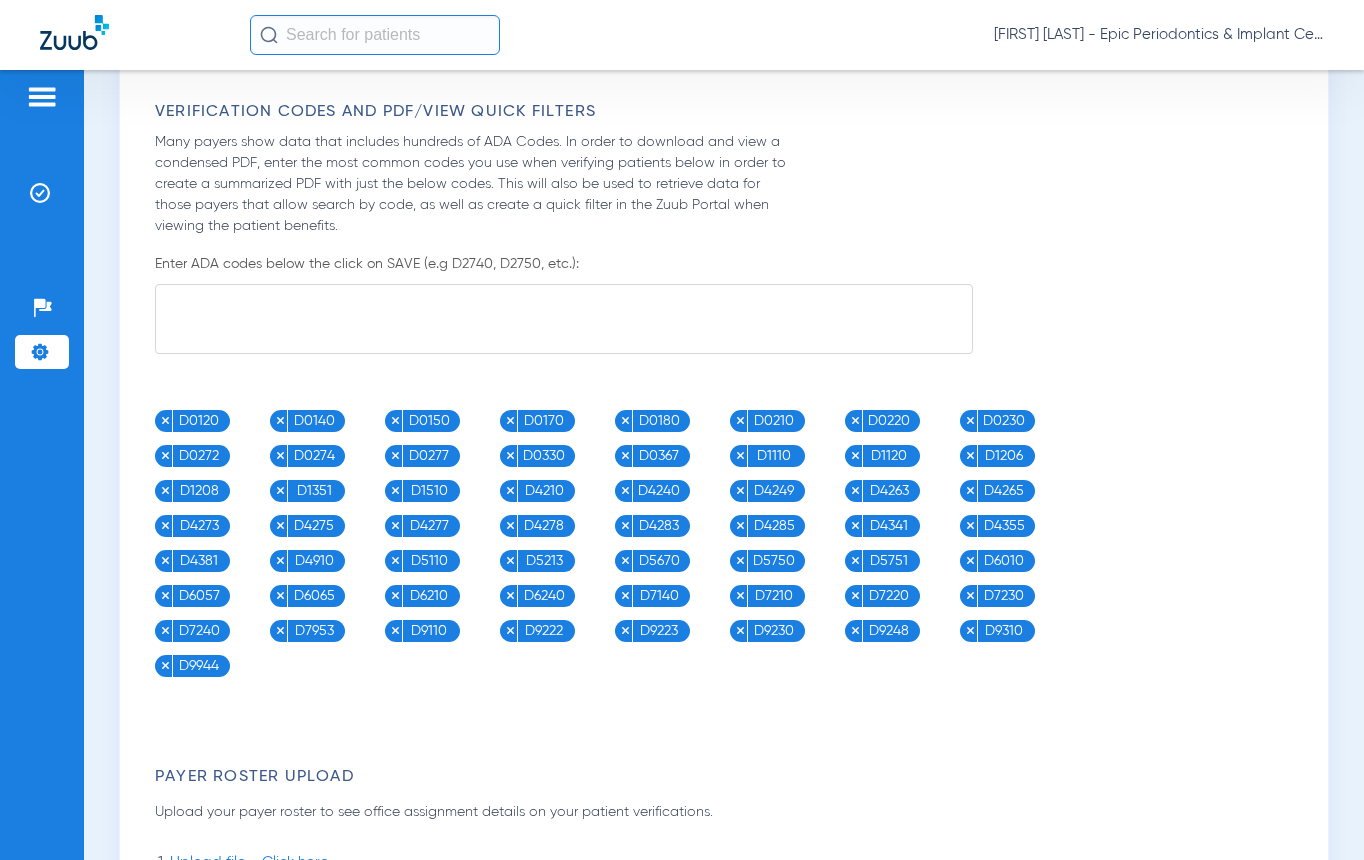 scroll, scrollTop: 2500, scrollLeft: 0, axis: vertical 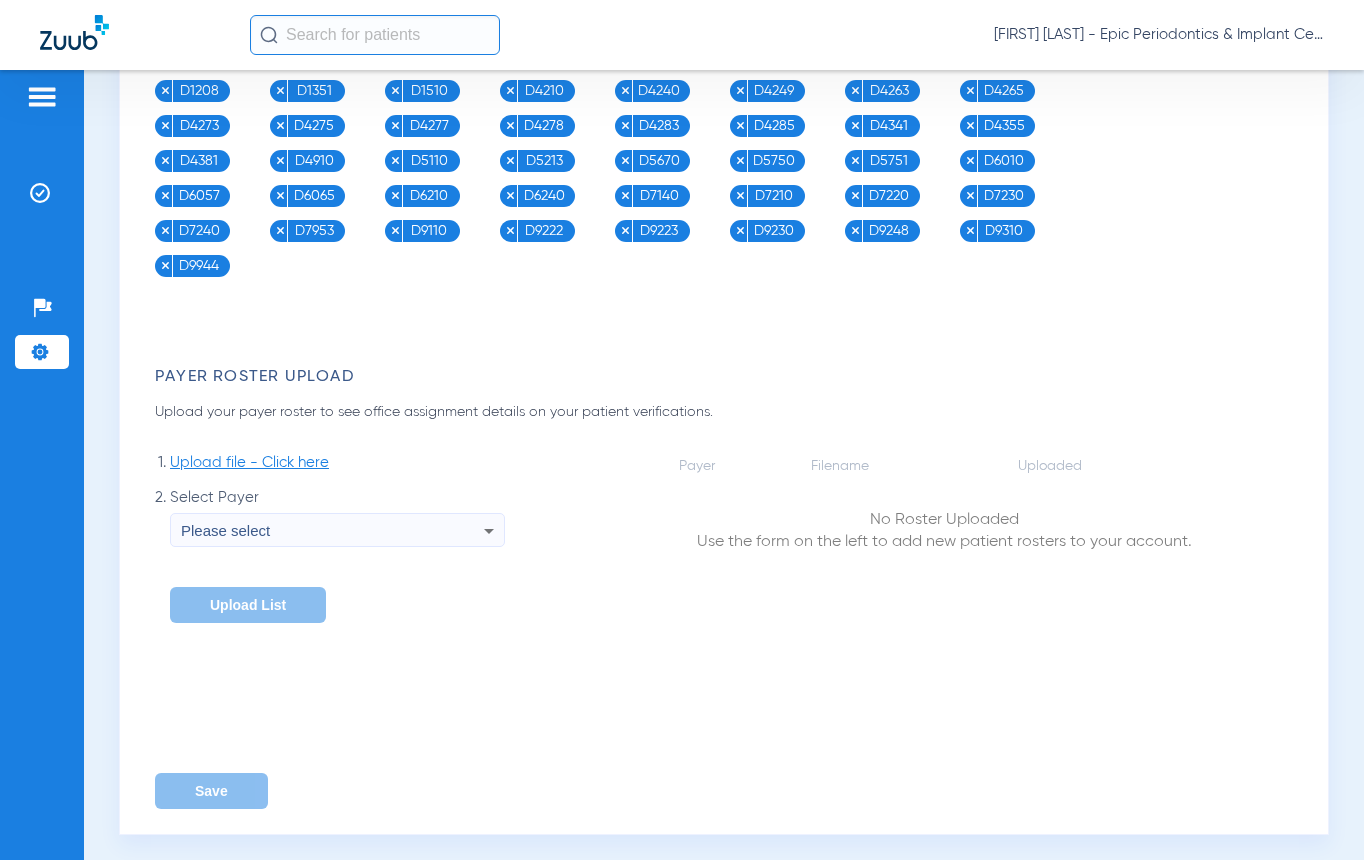click 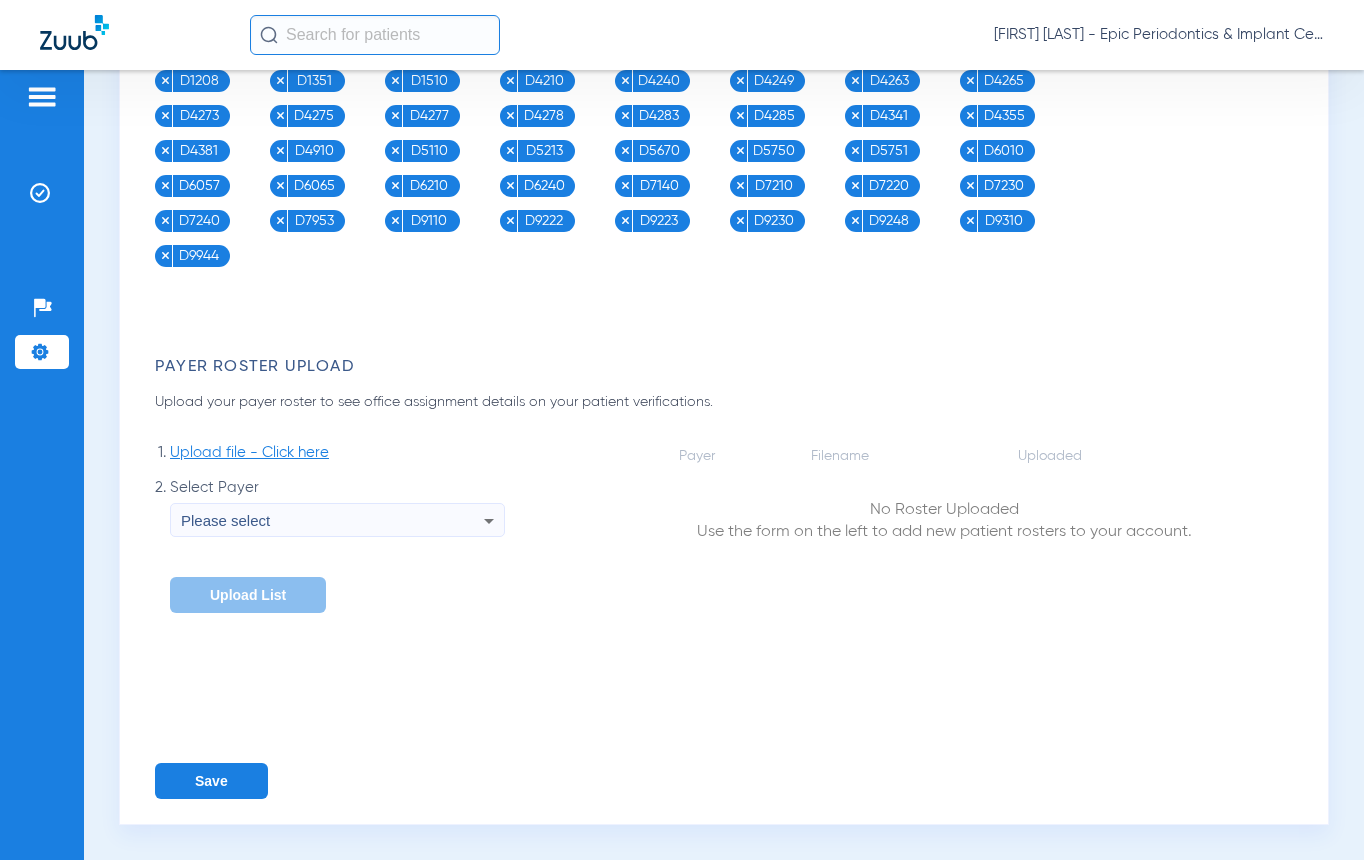 scroll, scrollTop: 2790, scrollLeft: 0, axis: vertical 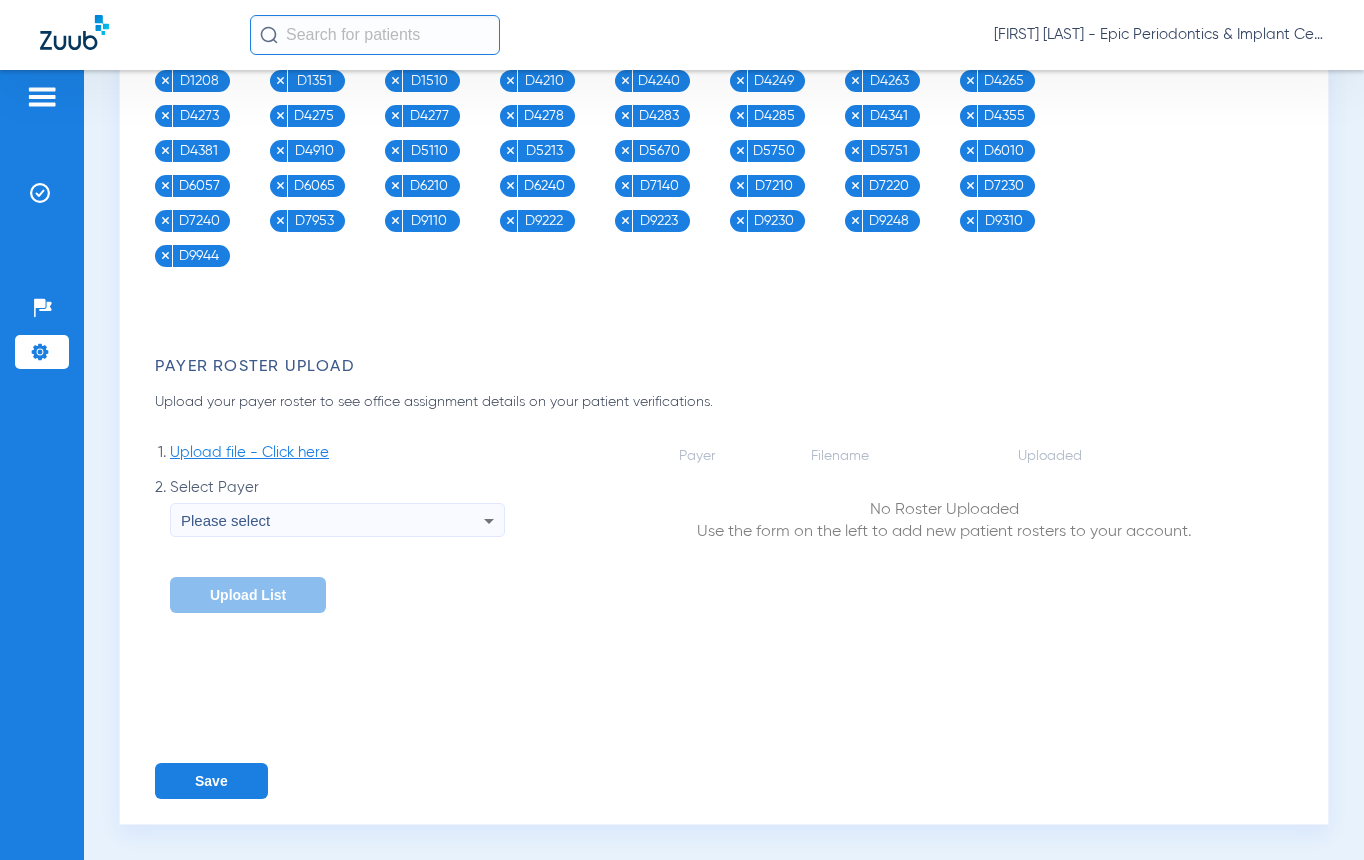 type on "D4260" 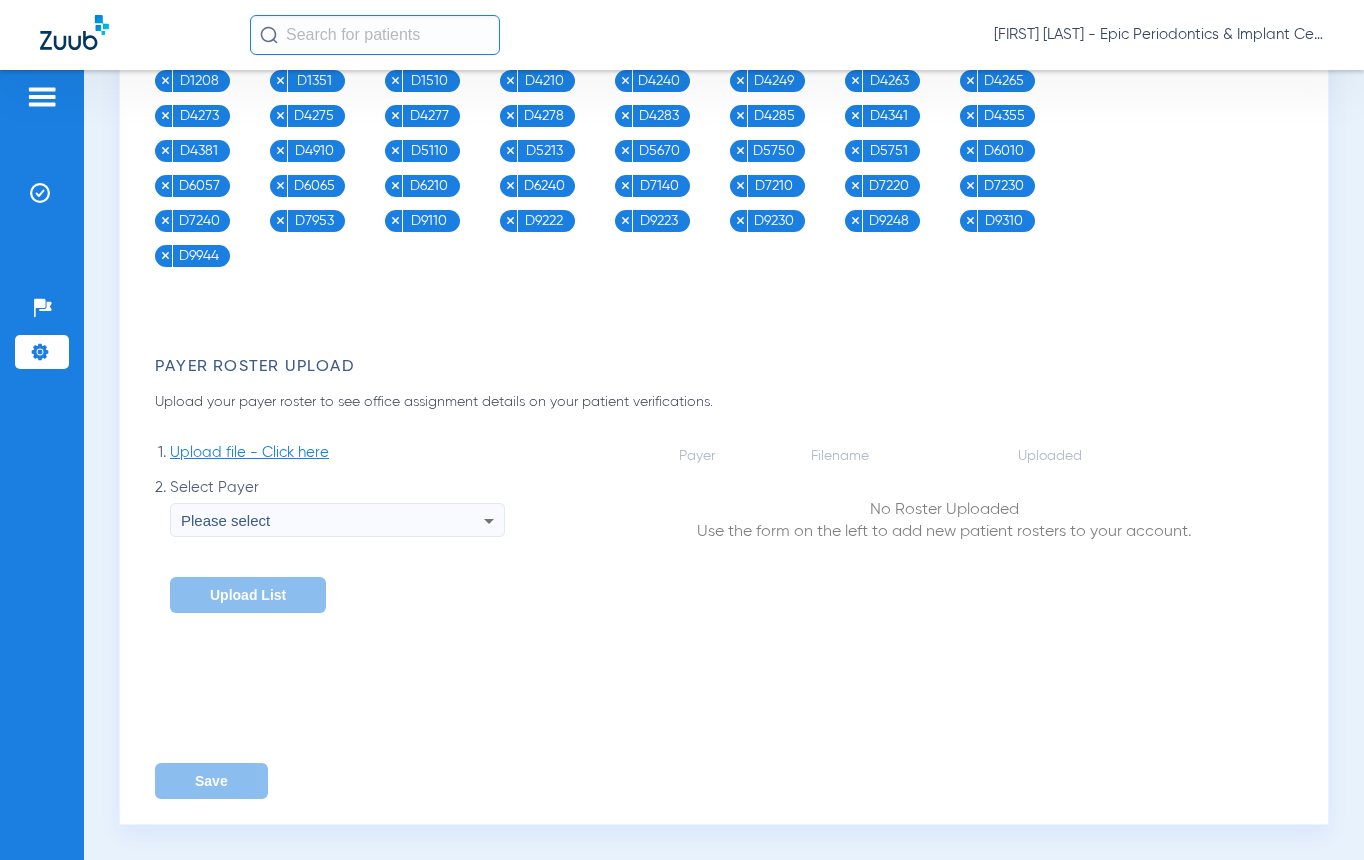 type 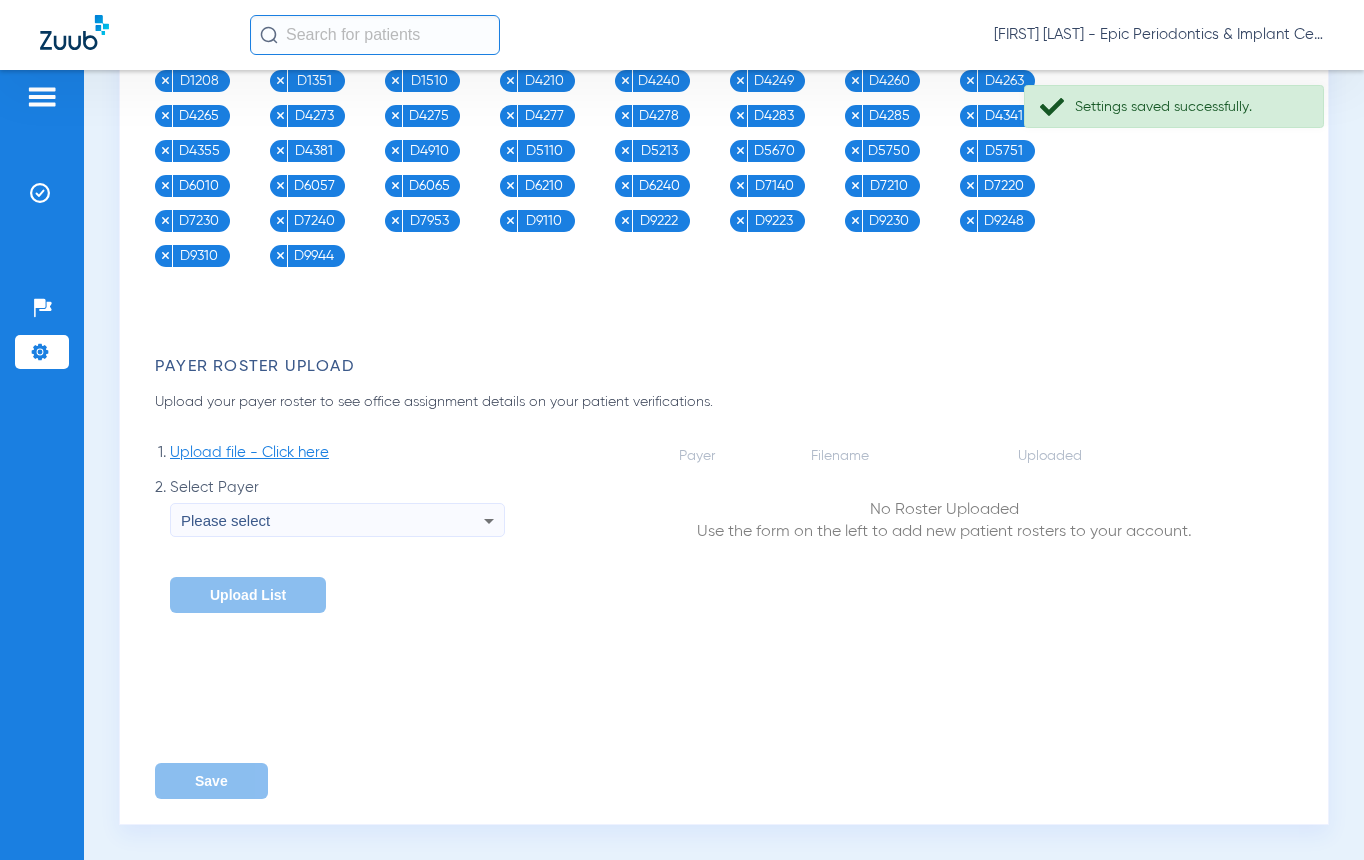 scroll, scrollTop: 2590, scrollLeft: 0, axis: vertical 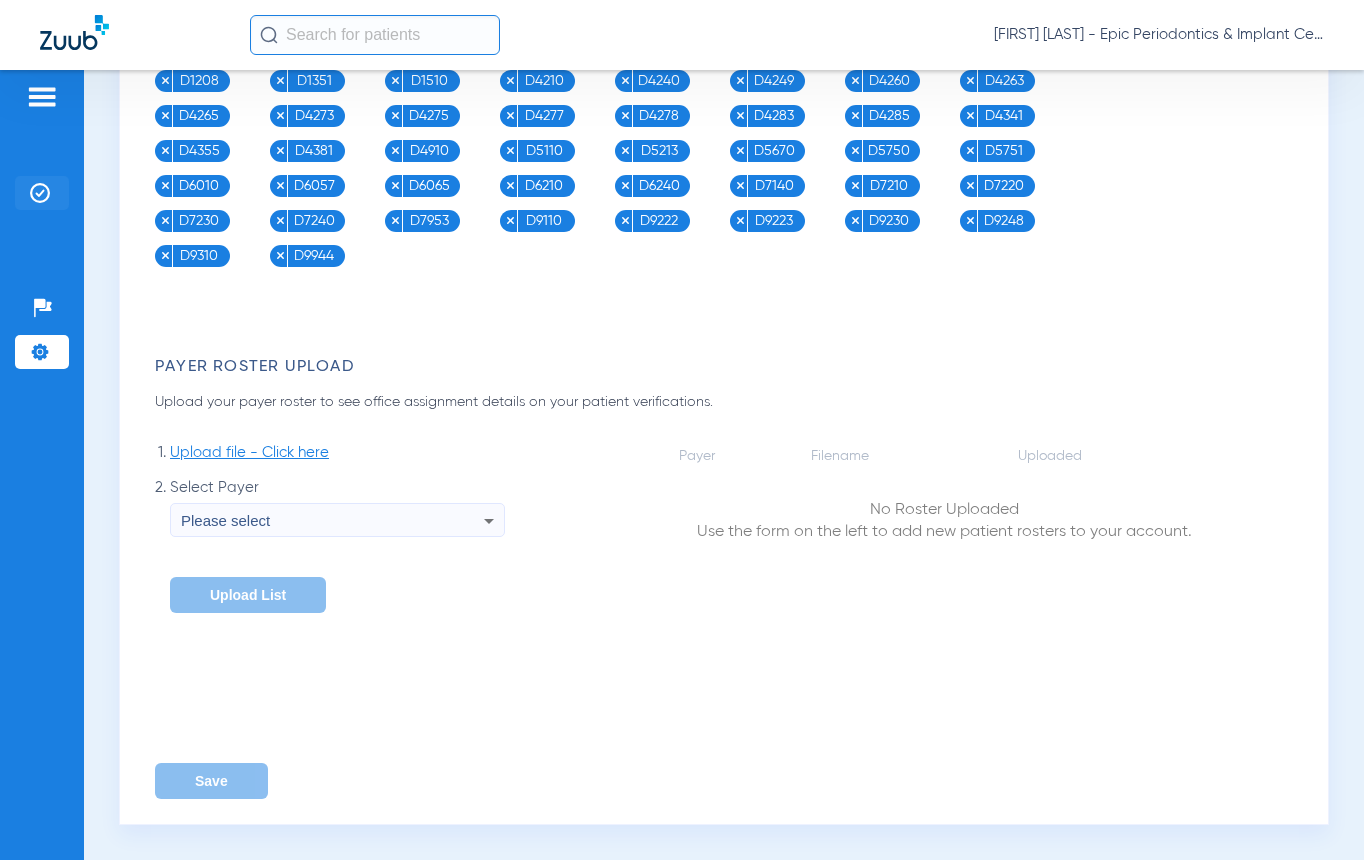 click on "Insurance Verification" 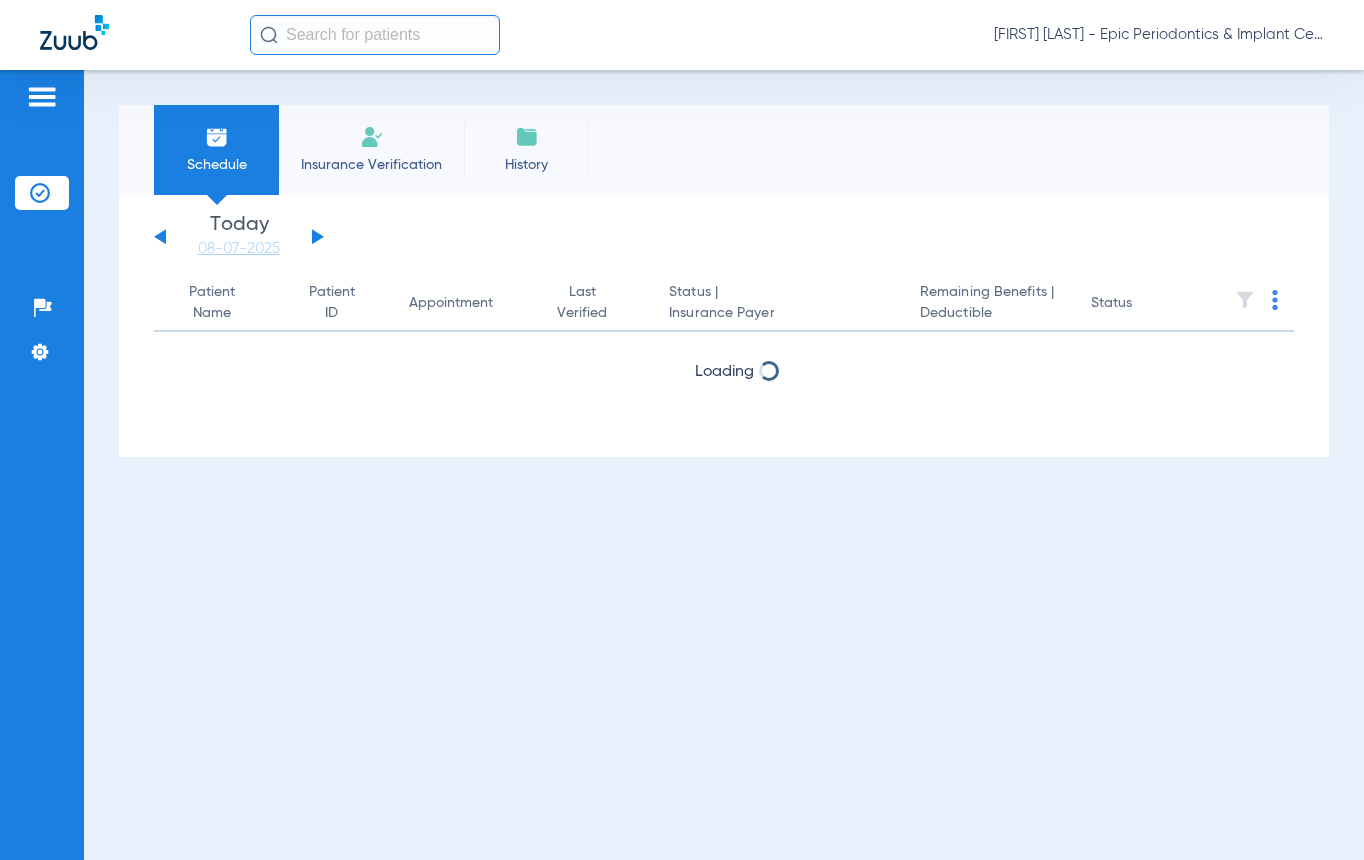 scroll, scrollTop: 0, scrollLeft: 0, axis: both 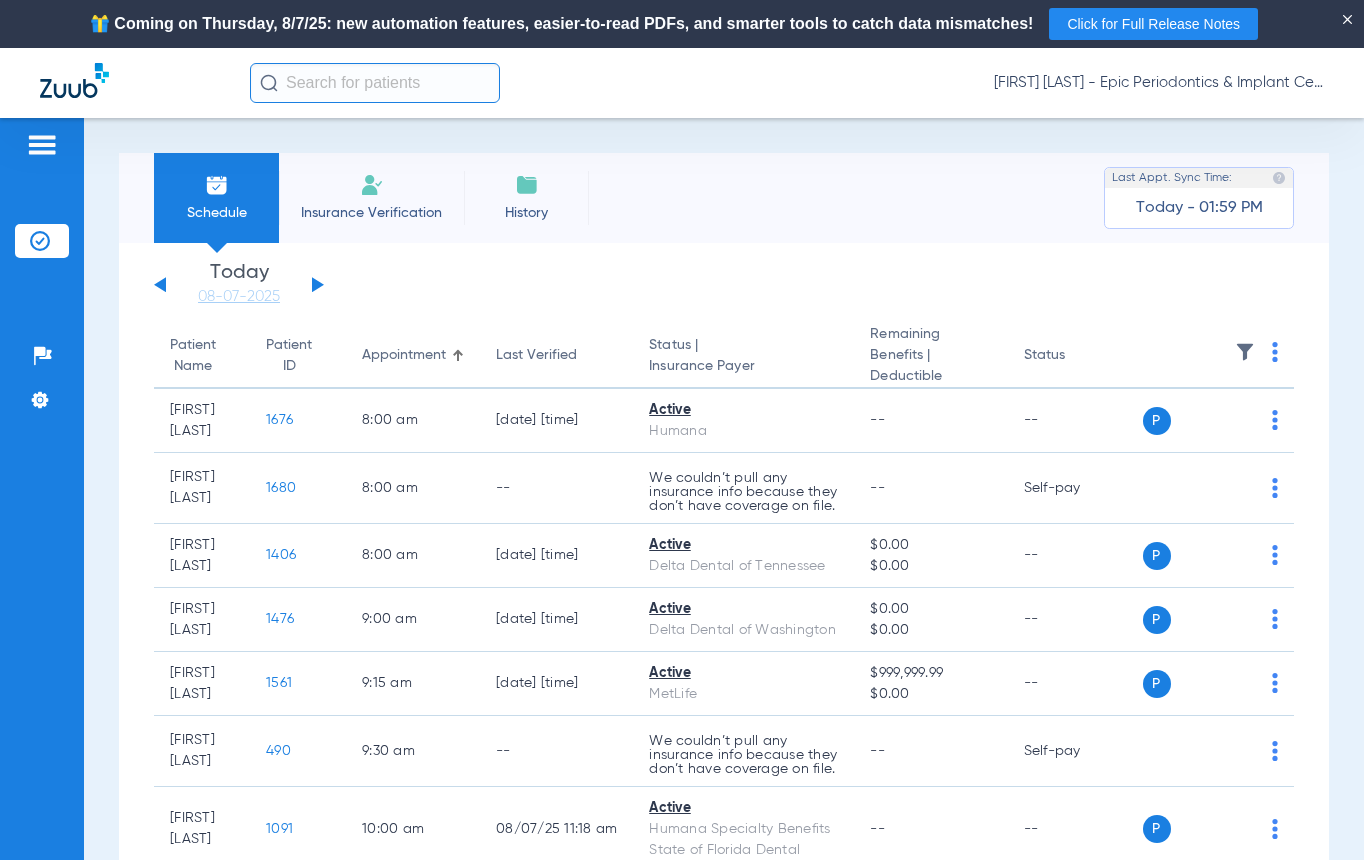 click 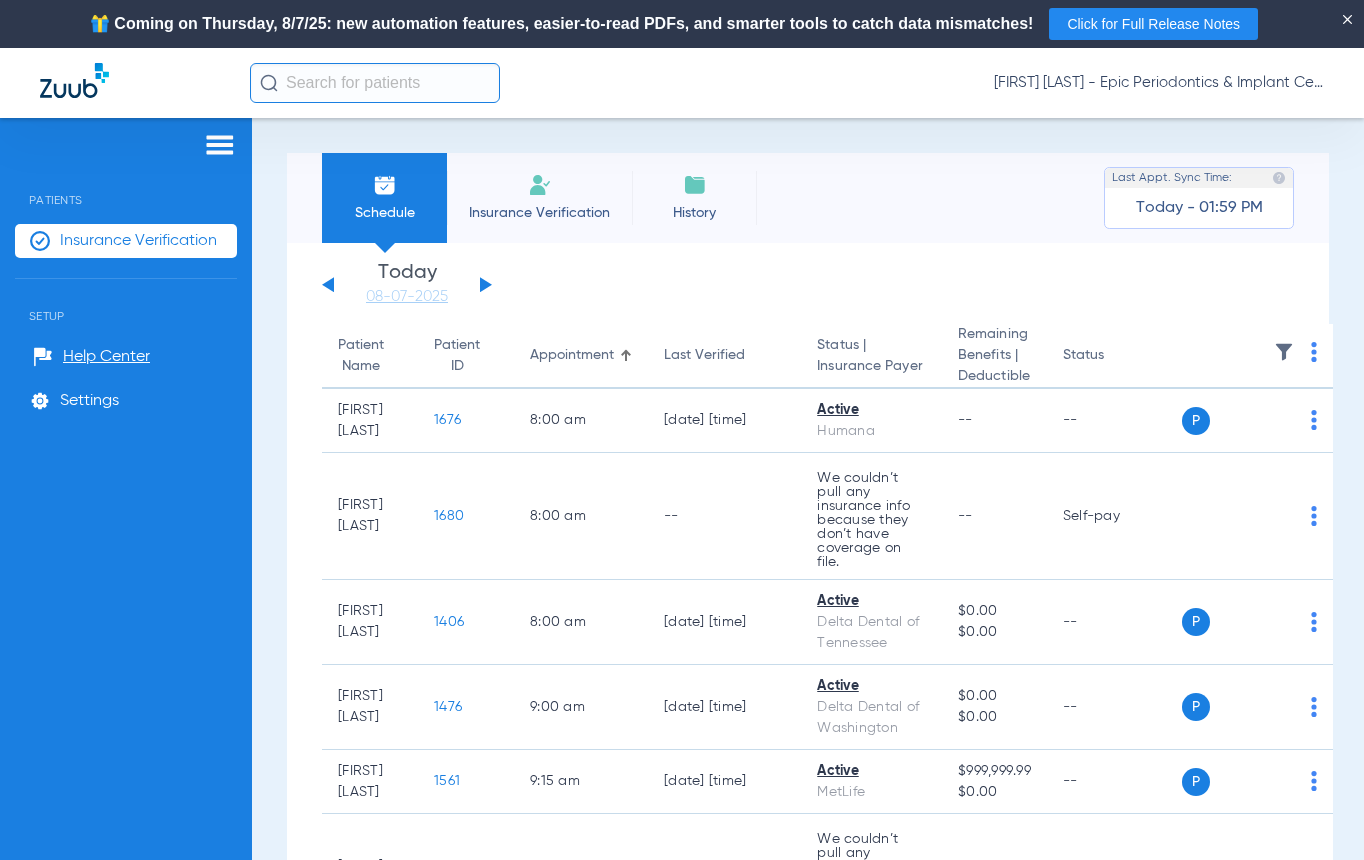 click on "Insurance Verification" 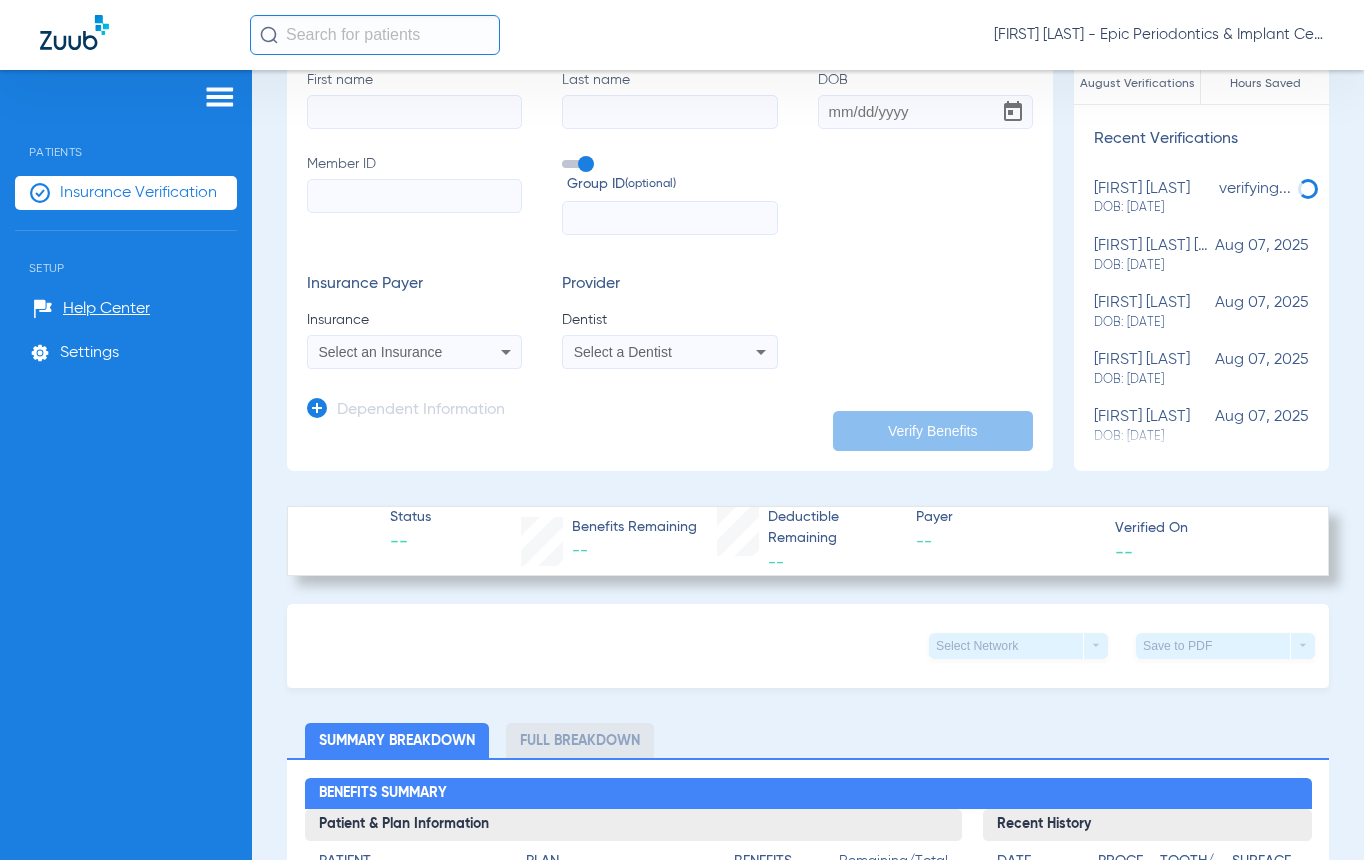 scroll, scrollTop: 300, scrollLeft: 0, axis: vertical 